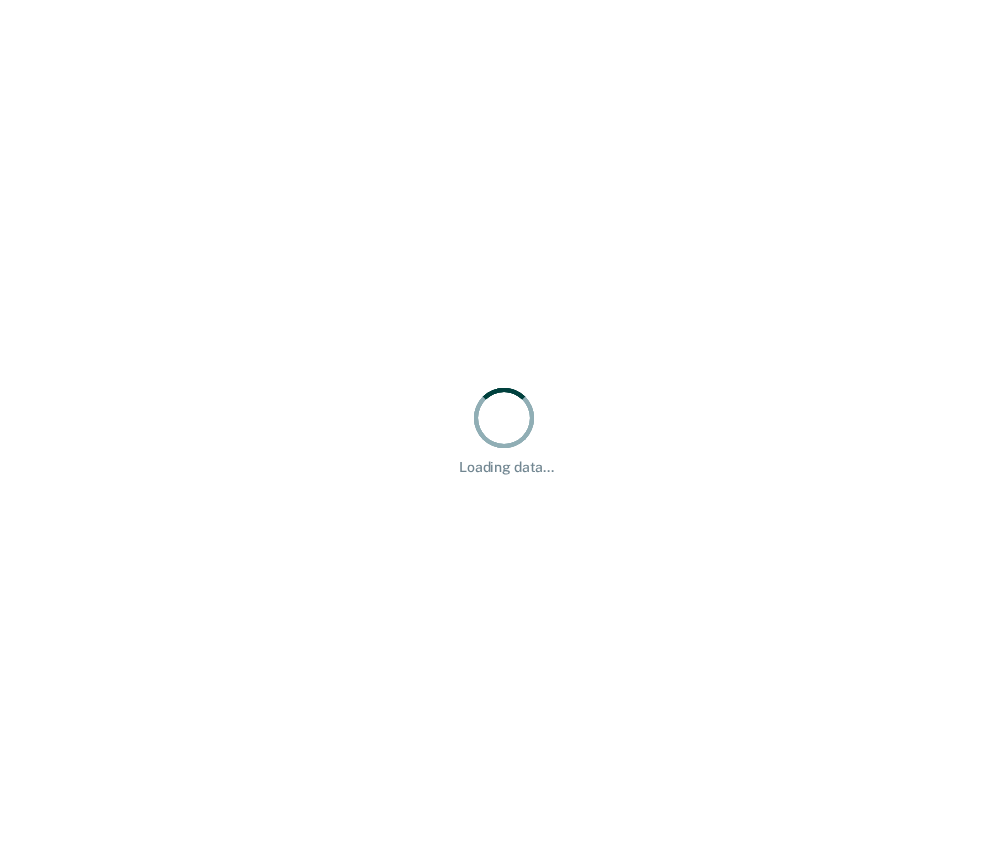 scroll, scrollTop: 0, scrollLeft: 0, axis: both 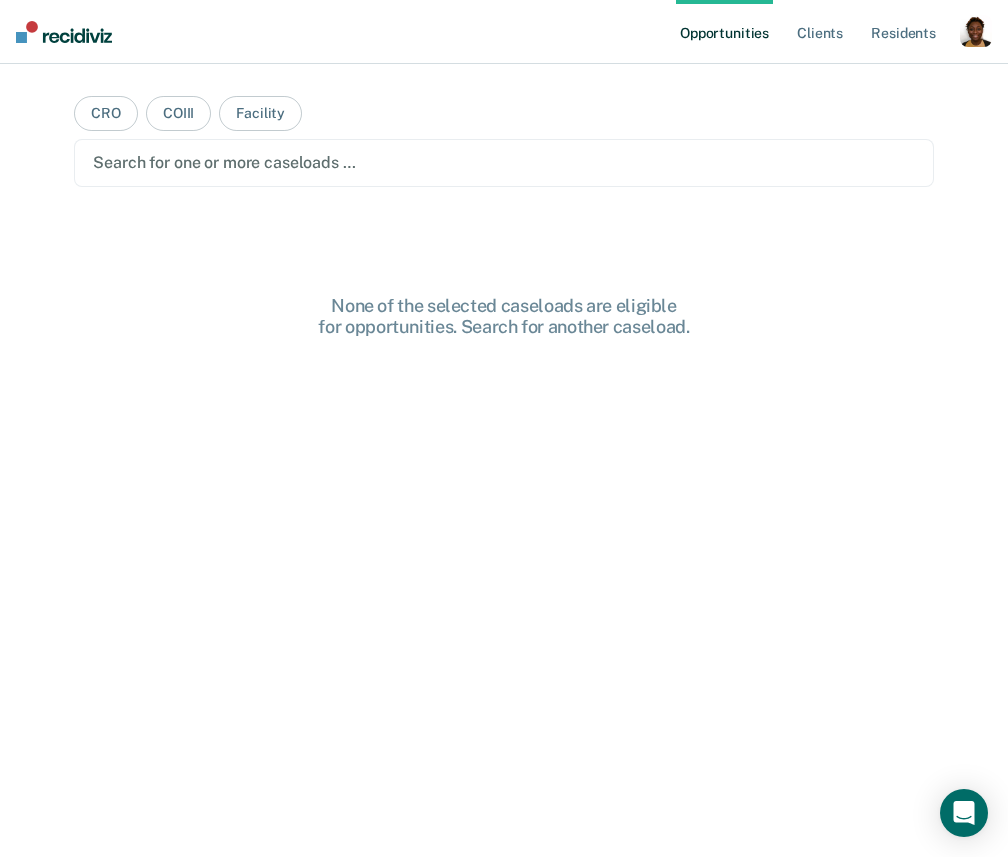 click at bounding box center [976, 31] 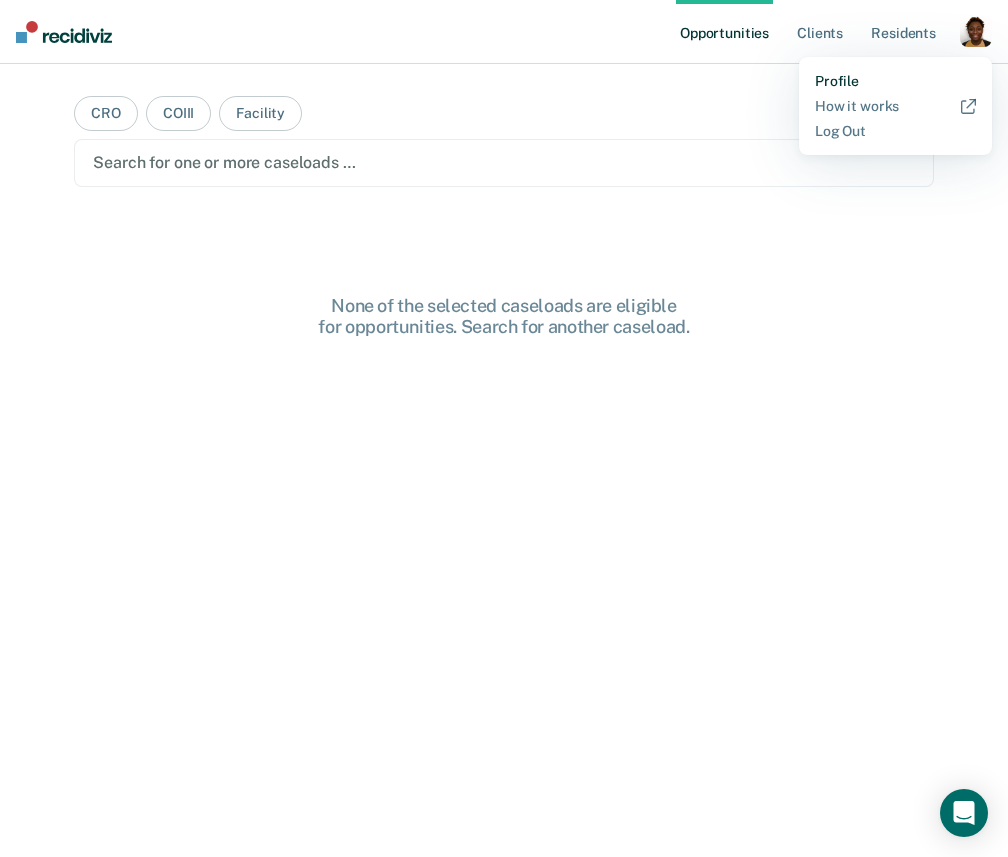 click on "Profile" at bounding box center [895, 81] 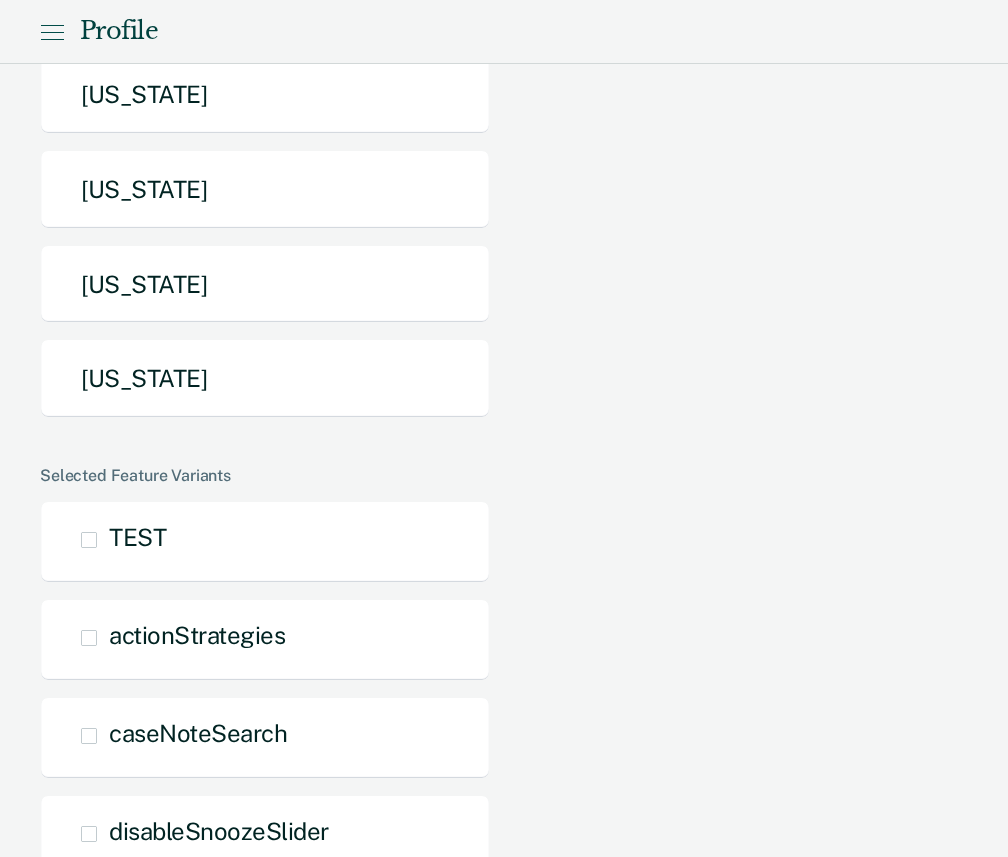 scroll, scrollTop: 1141, scrollLeft: 0, axis: vertical 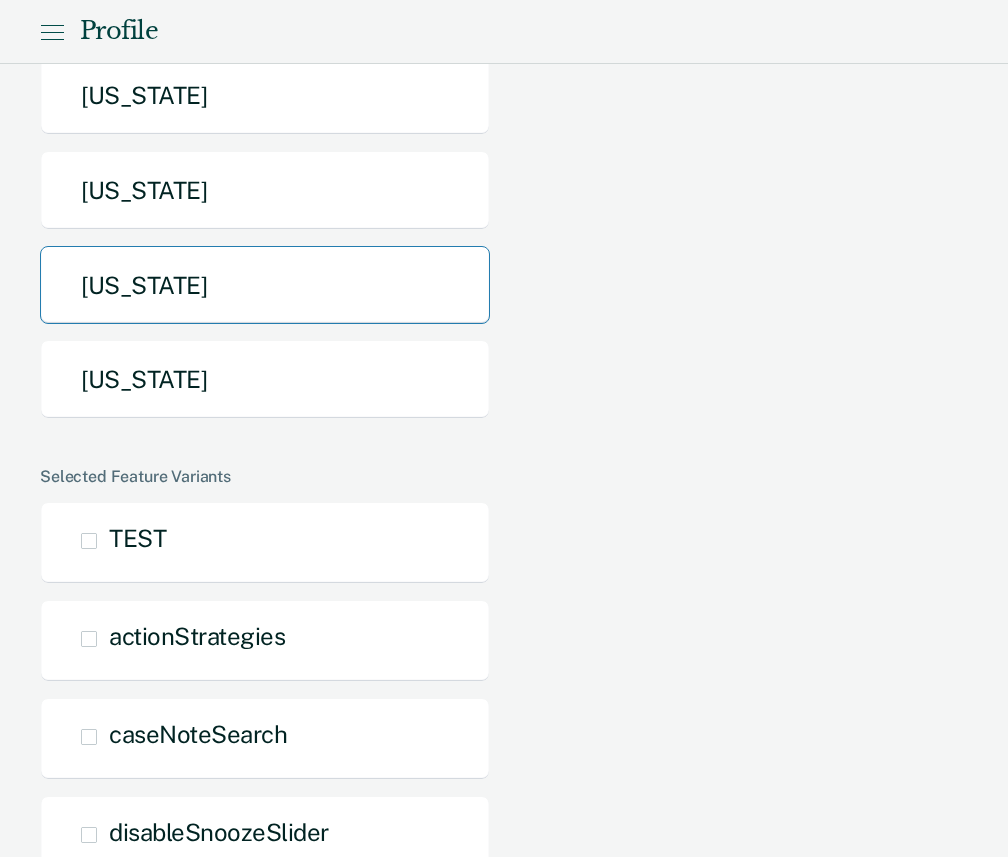 click on "[US_STATE]" at bounding box center [265, 285] 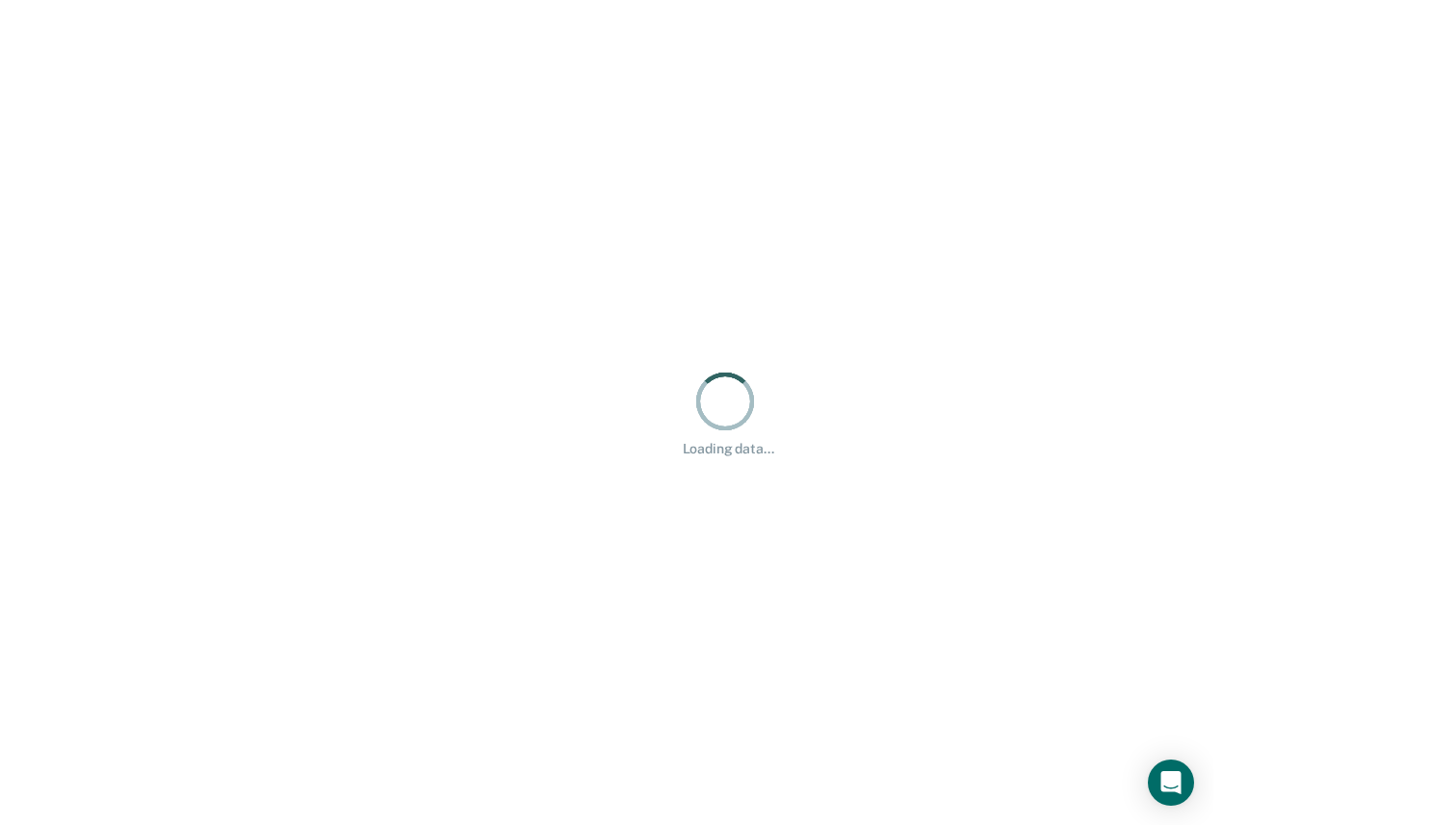 scroll, scrollTop: 0, scrollLeft: 0, axis: both 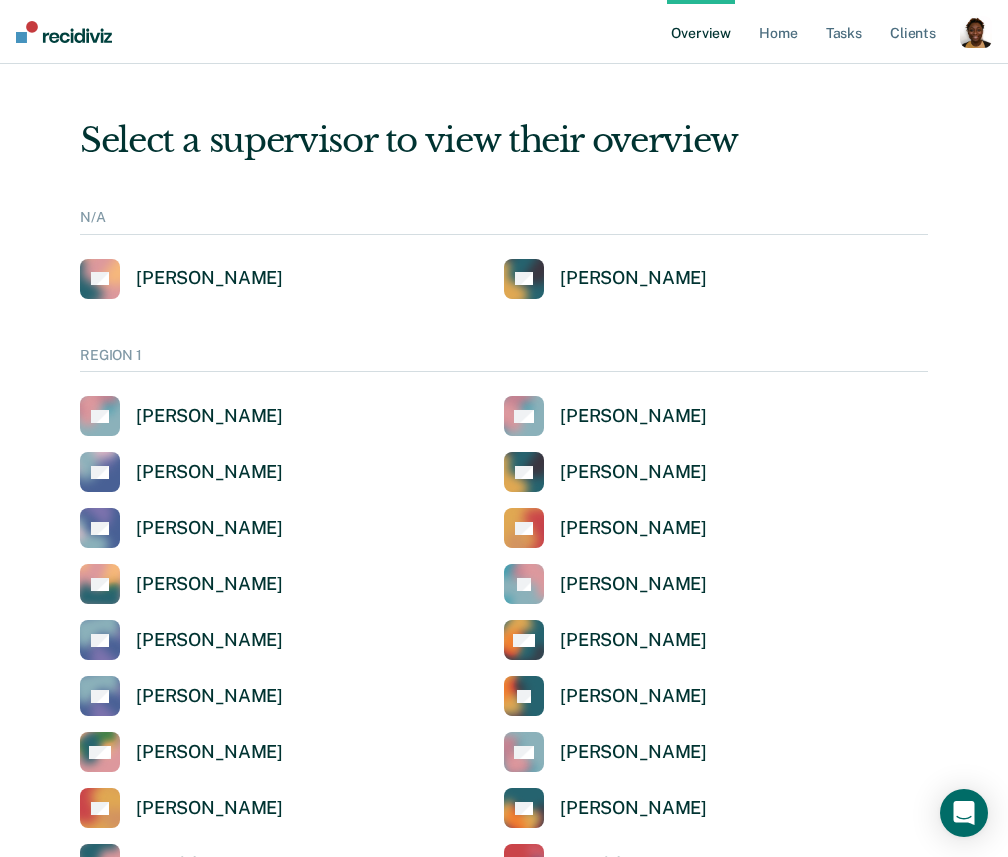 click on "REGION 1" at bounding box center (504, 360) 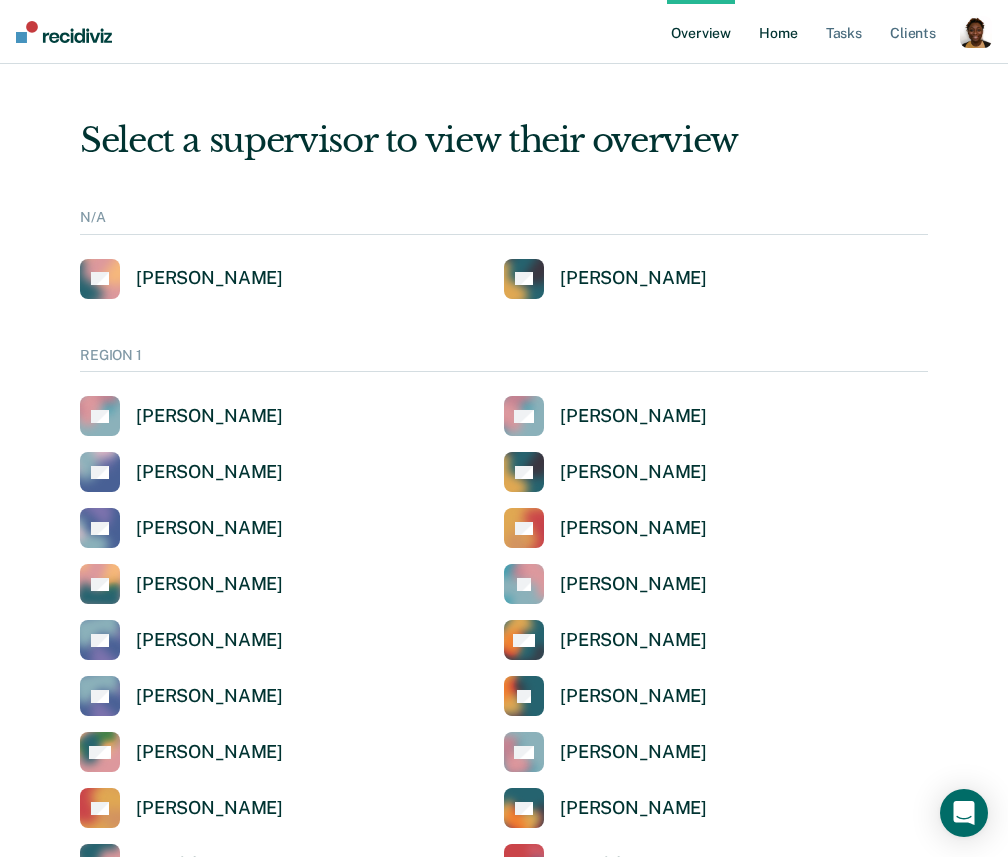 click on "Home" at bounding box center (778, 32) 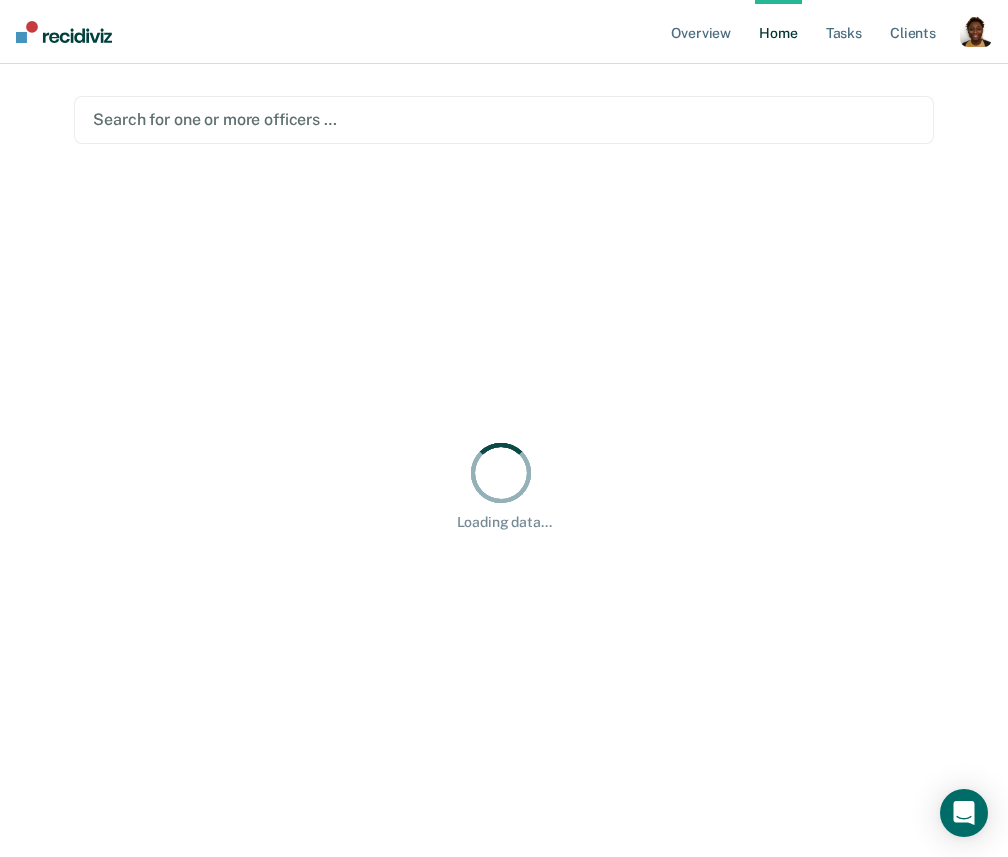 click at bounding box center (503, 119) 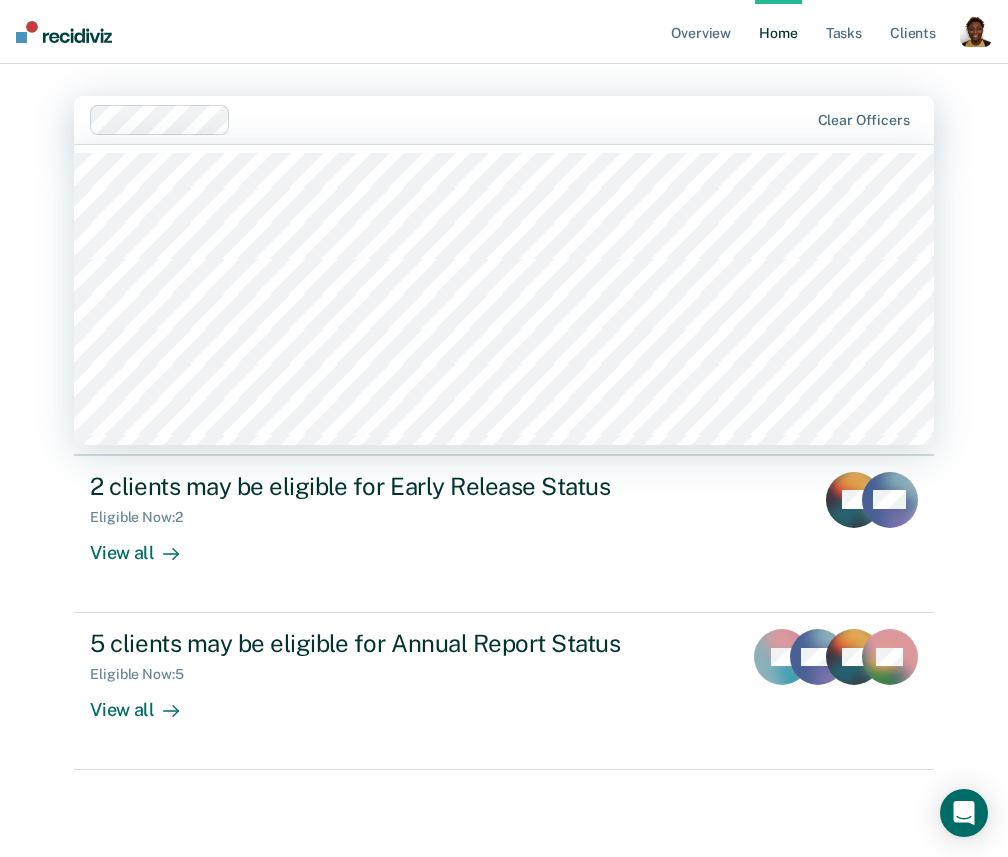 click on "Clear   officers" at bounding box center (503, 120) 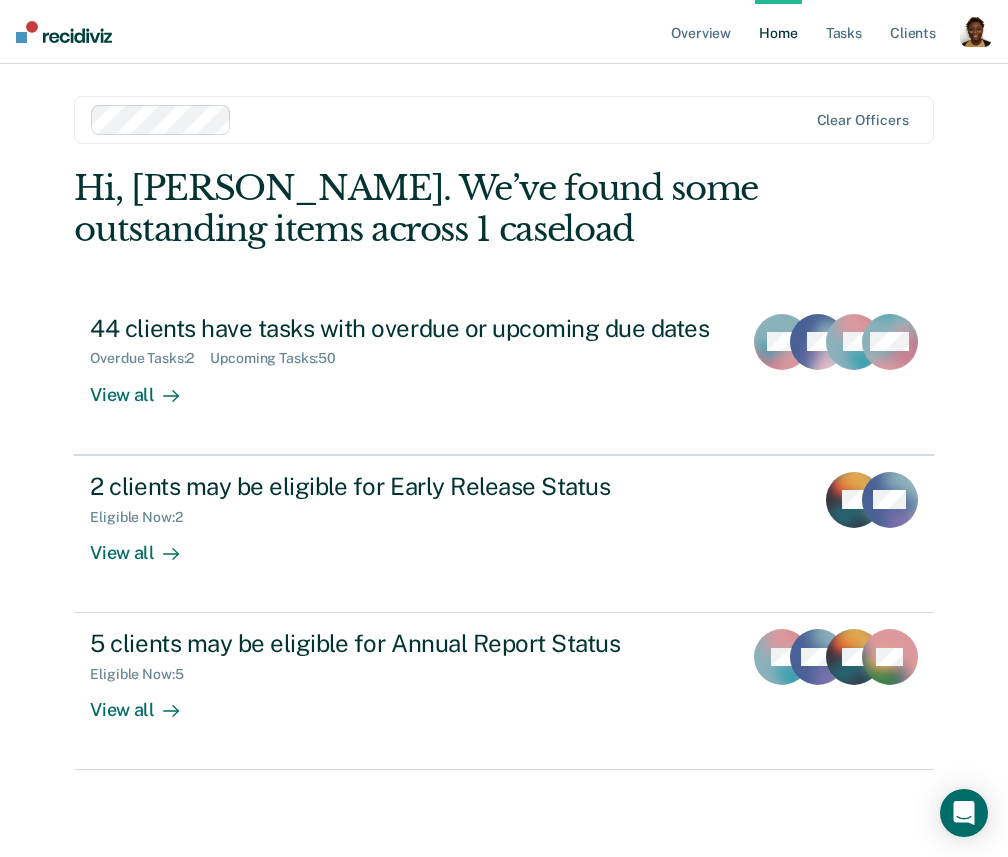 drag, startPoint x: 826, startPoint y: 114, endPoint x: 8, endPoint y: 422, distance: 874.0641 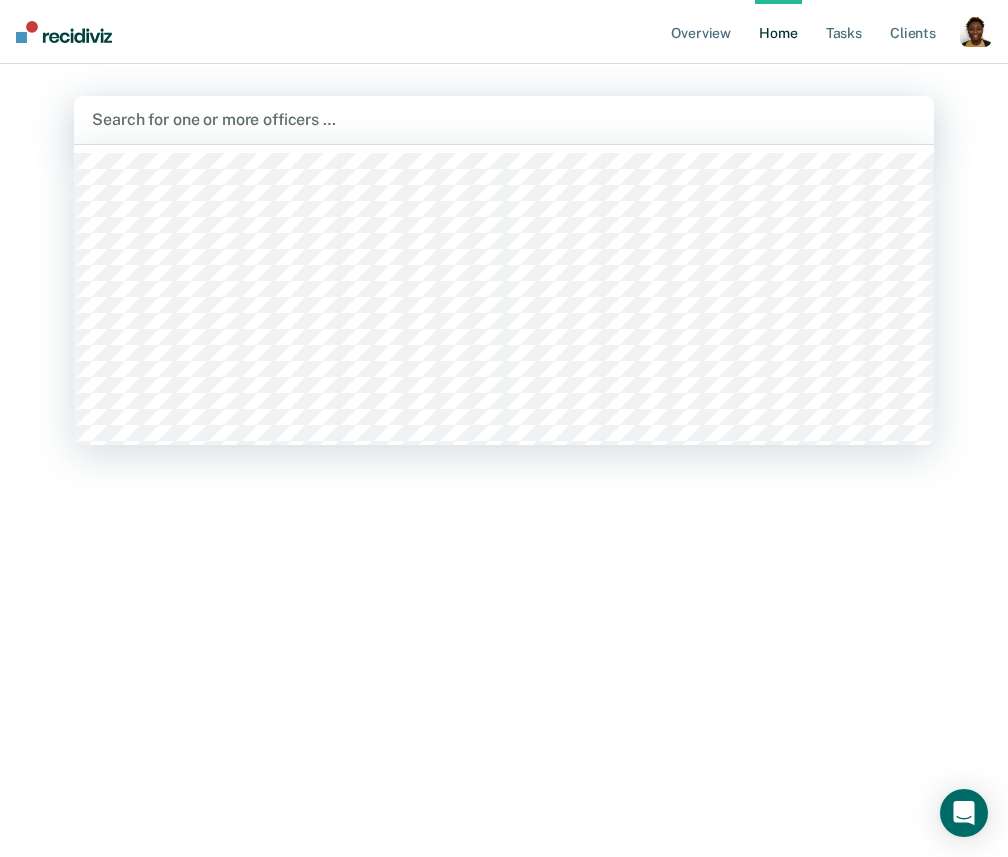 click at bounding box center [503, 119] 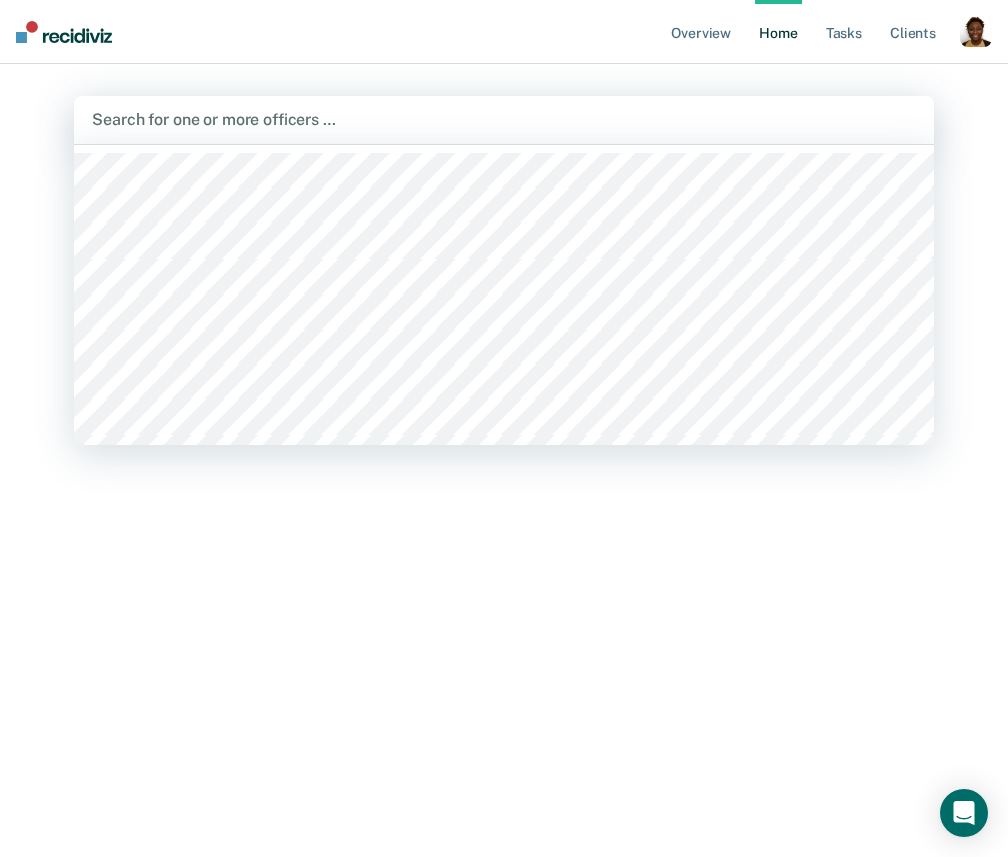 click at bounding box center (503, 119) 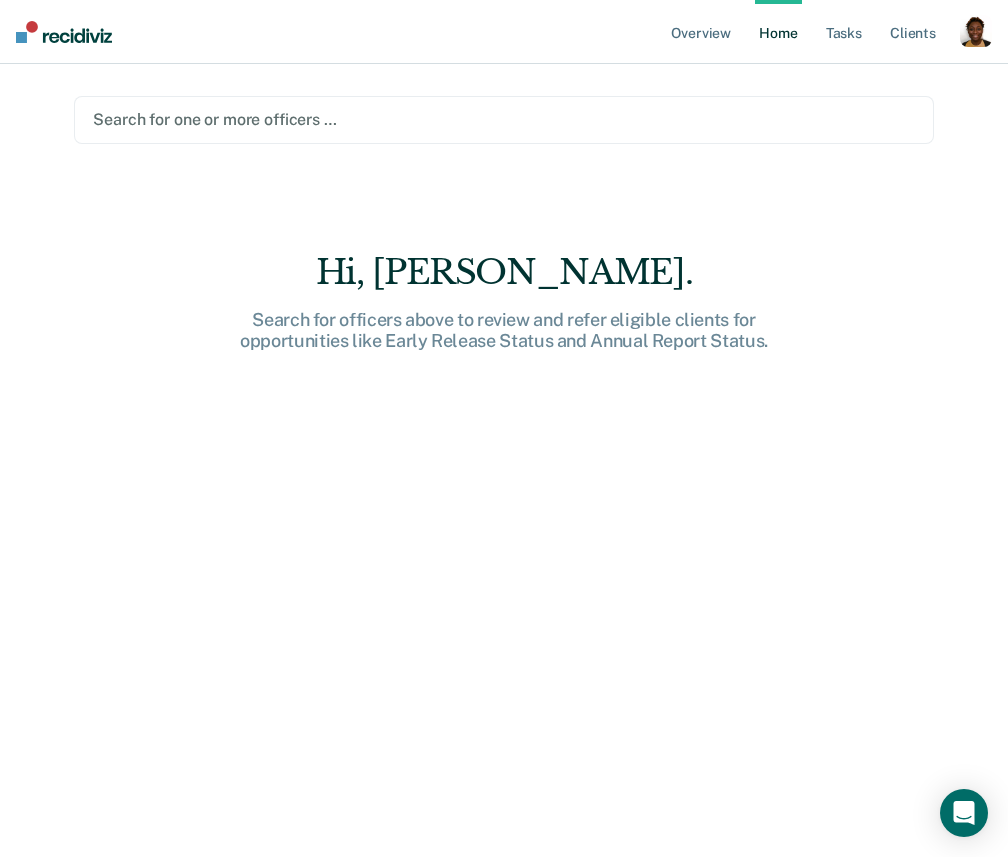 click at bounding box center [503, 119] 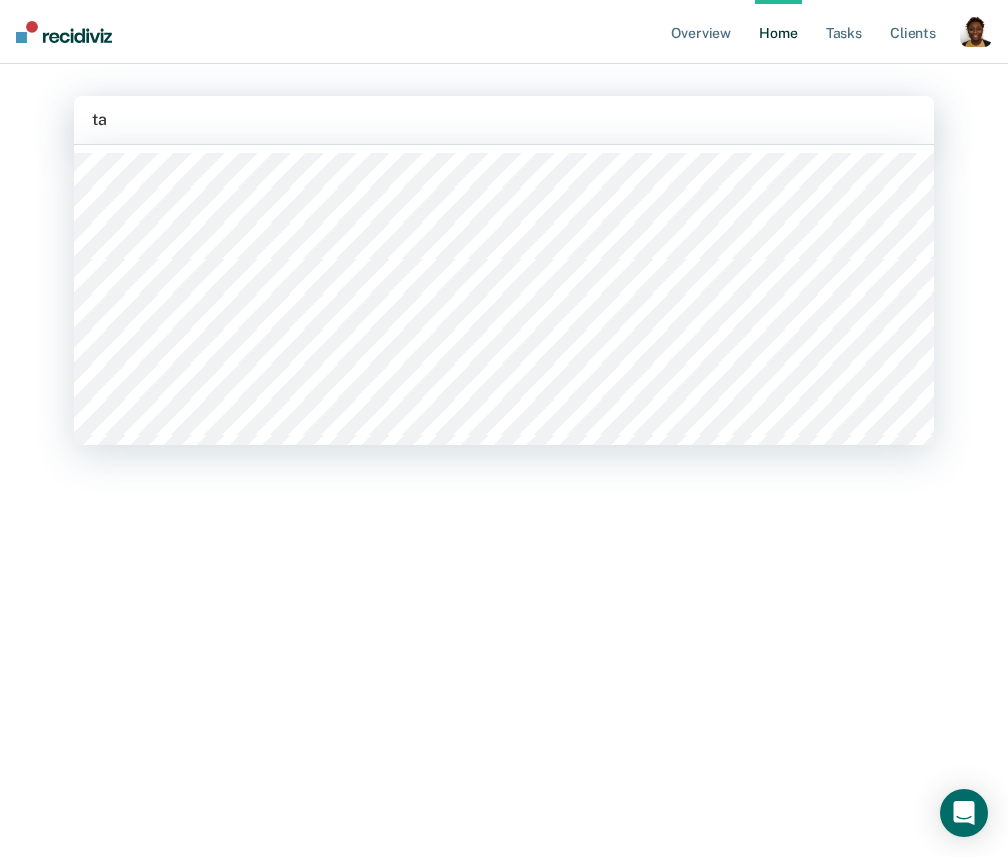 type on "tay" 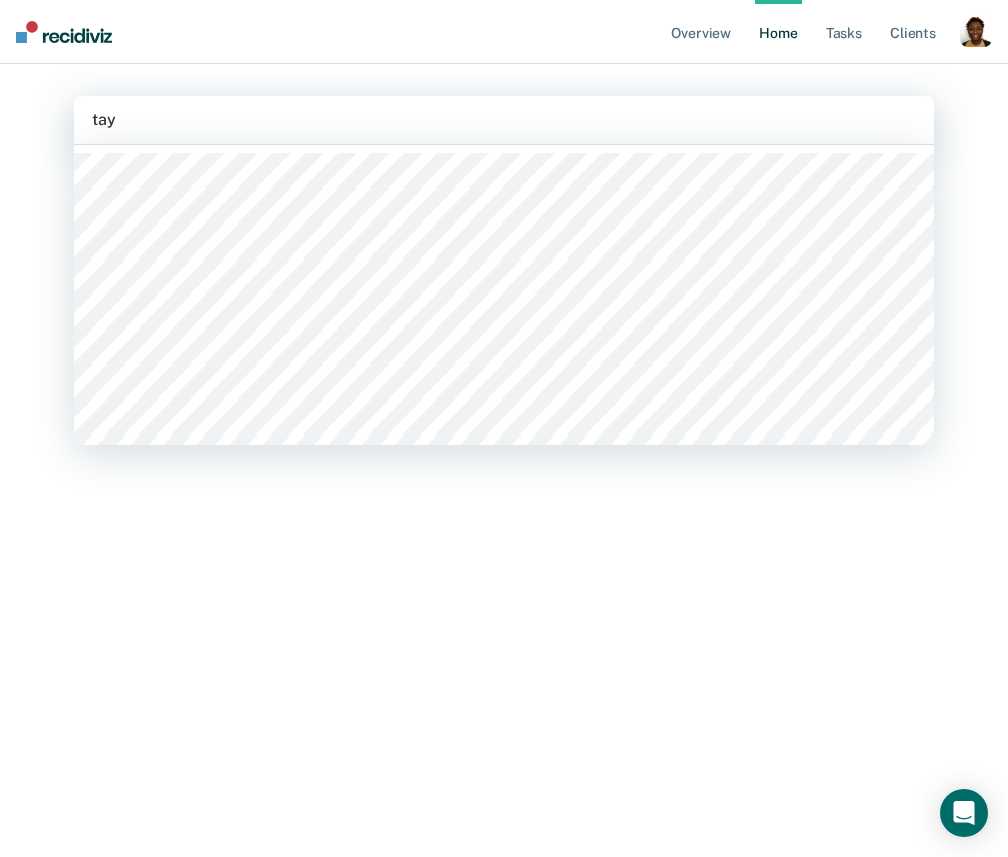 type 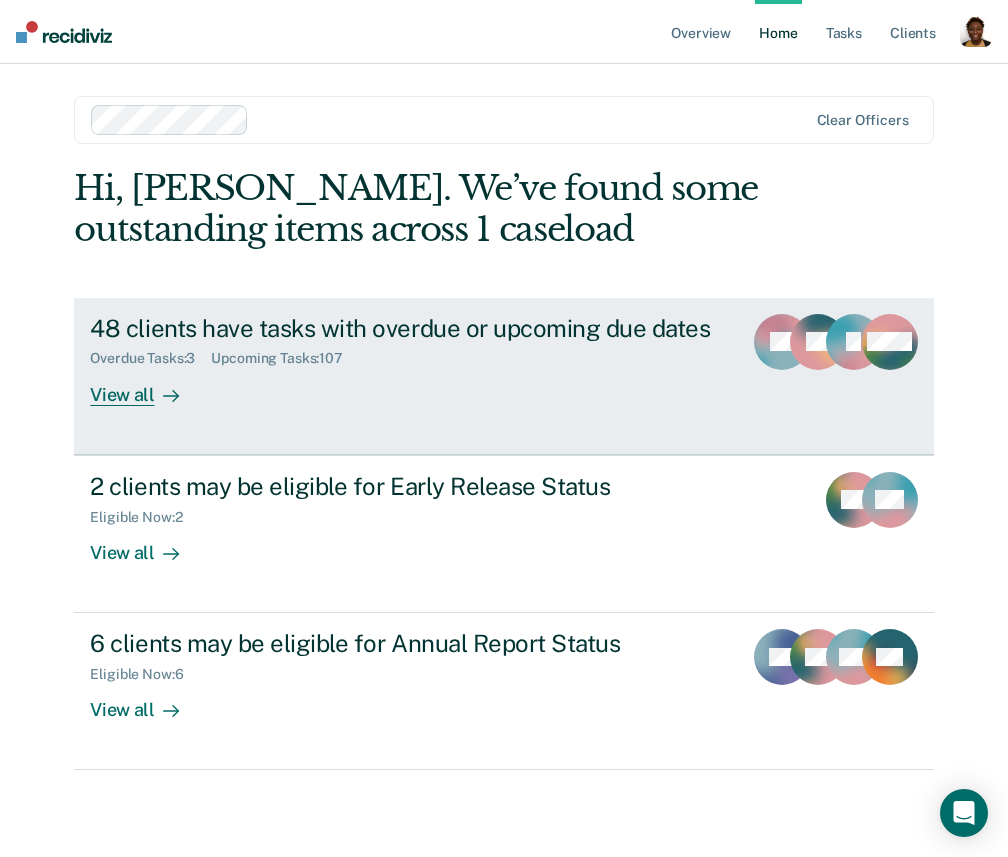 click on "View all" at bounding box center (146, 386) 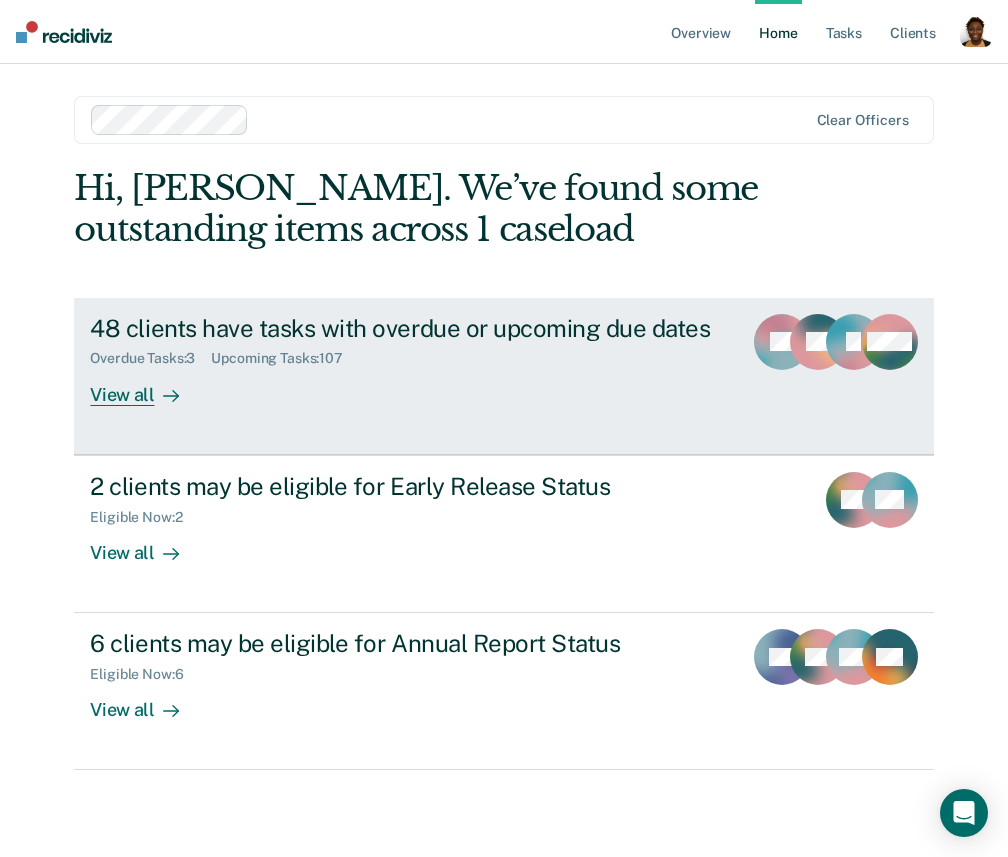 click on "48 clients have tasks with overdue or upcoming due dates Overdue Tasks :  3 Upcoming Tasks :  107 View all   BF TA JJ + 107" at bounding box center (503, 376) 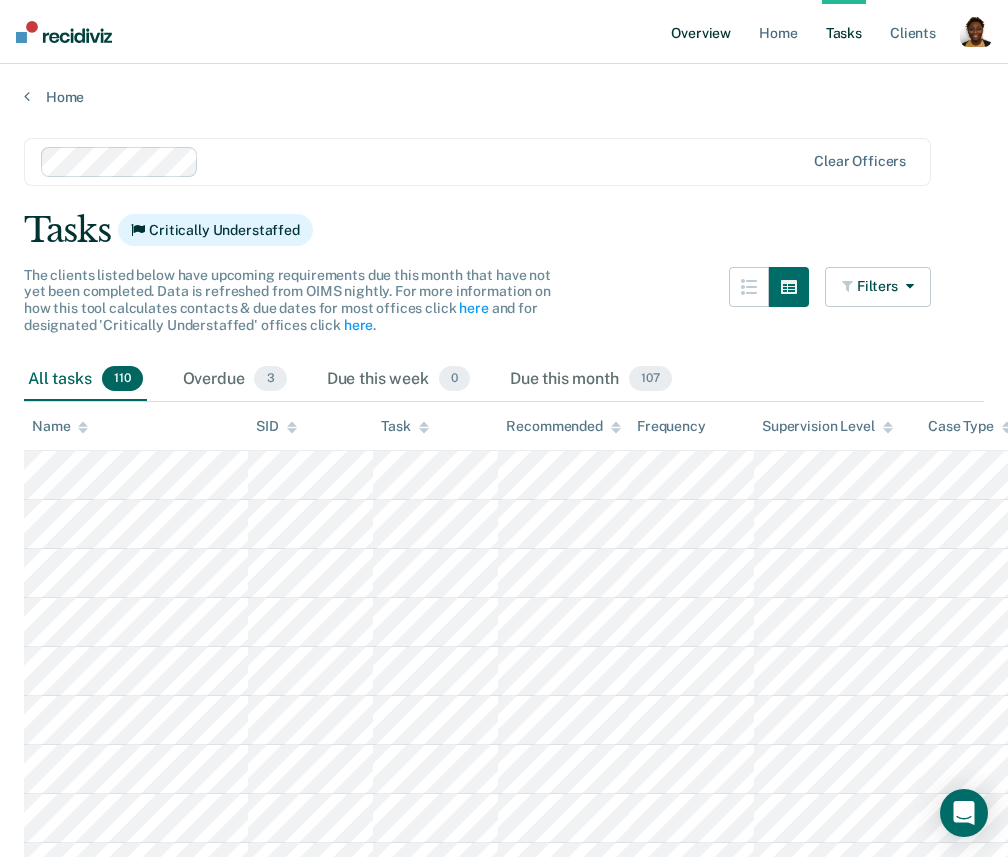 click on "Overview" at bounding box center [701, 32] 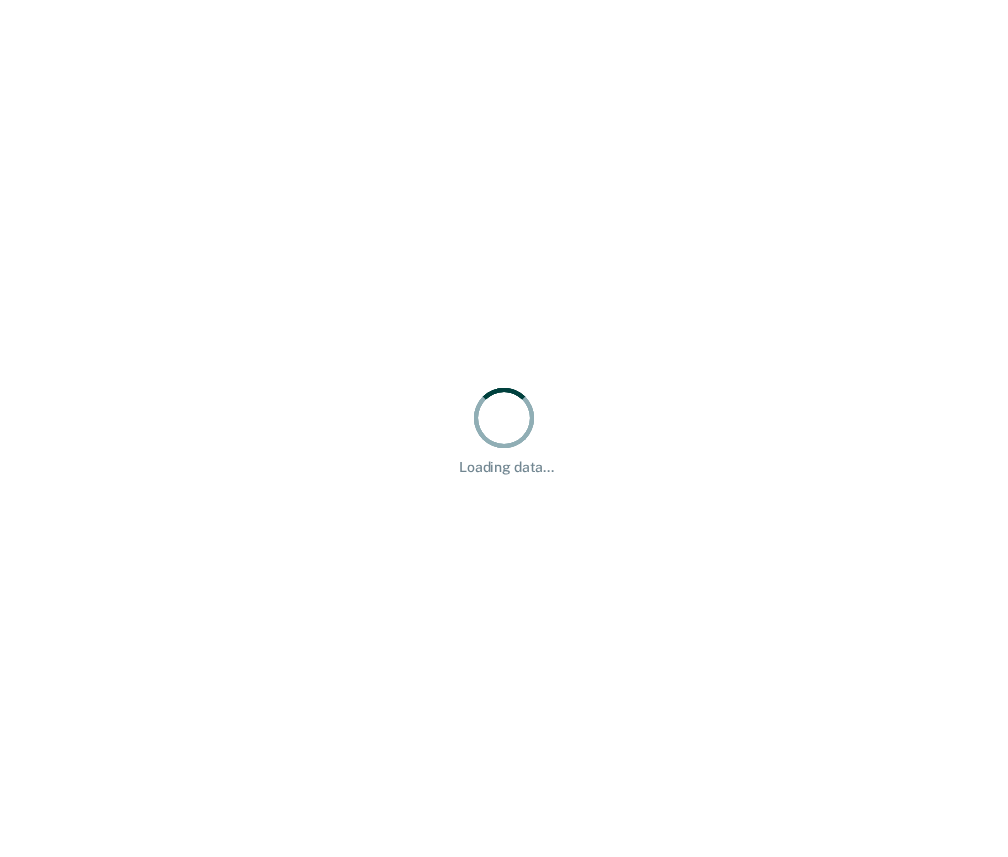 scroll, scrollTop: 0, scrollLeft: 0, axis: both 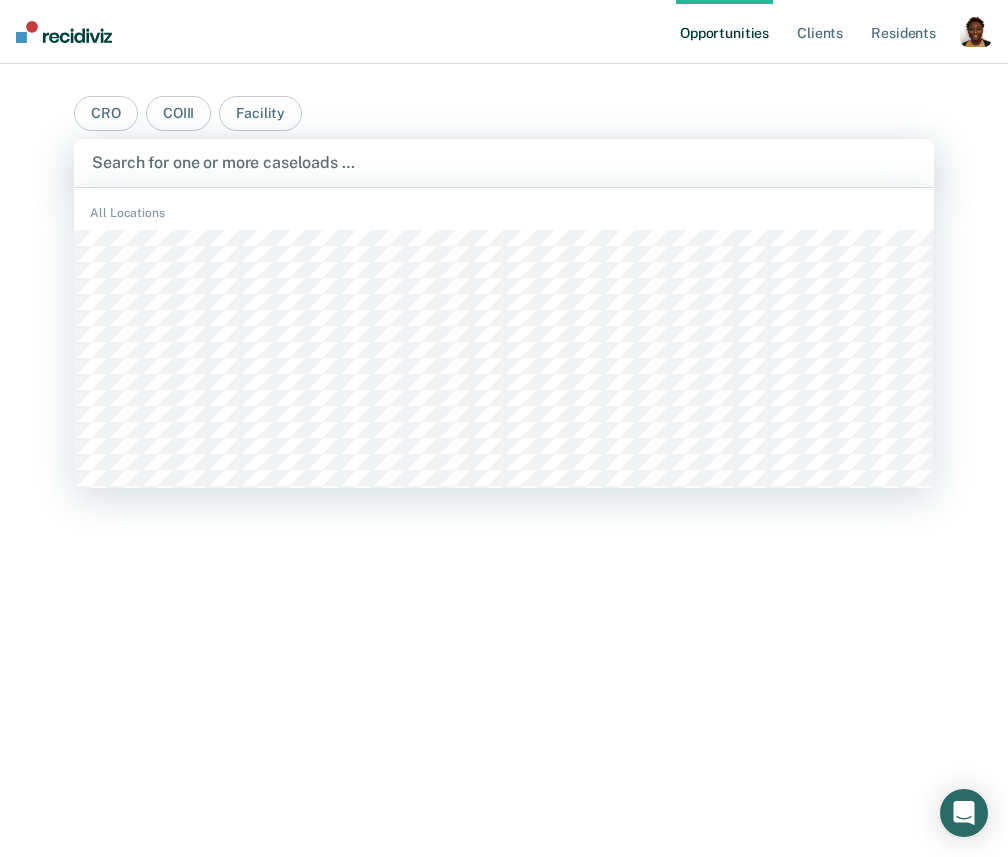 click at bounding box center (503, 162) 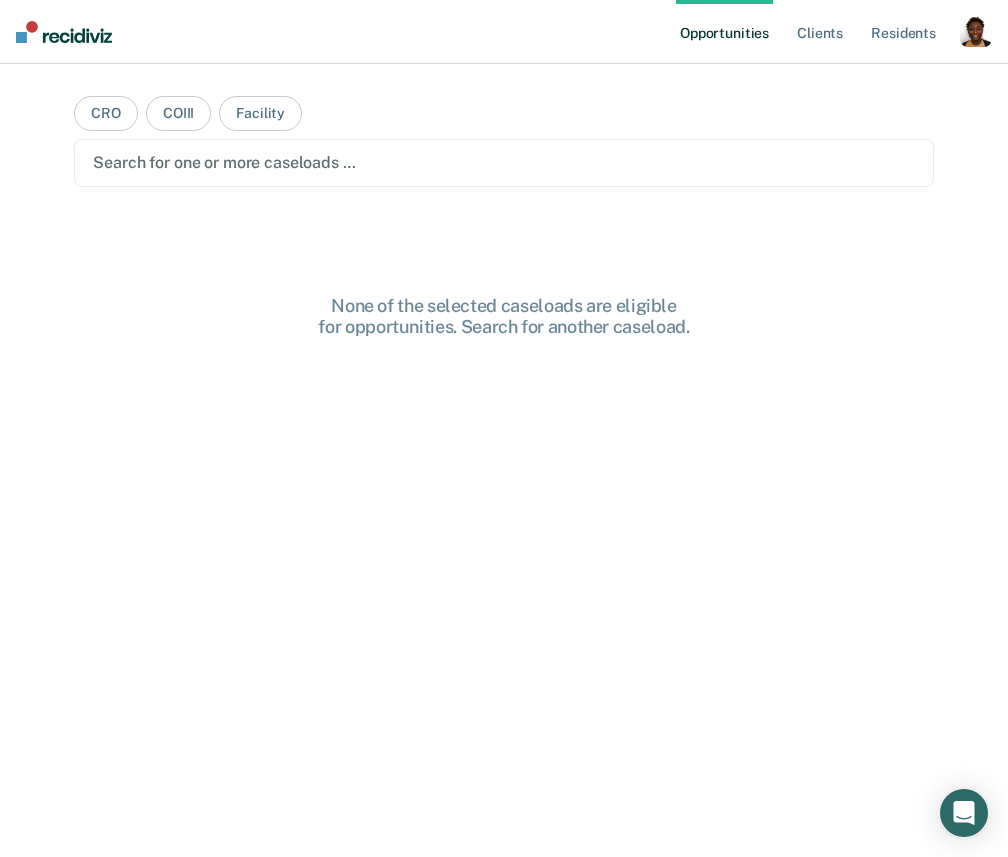 click at bounding box center [976, 31] 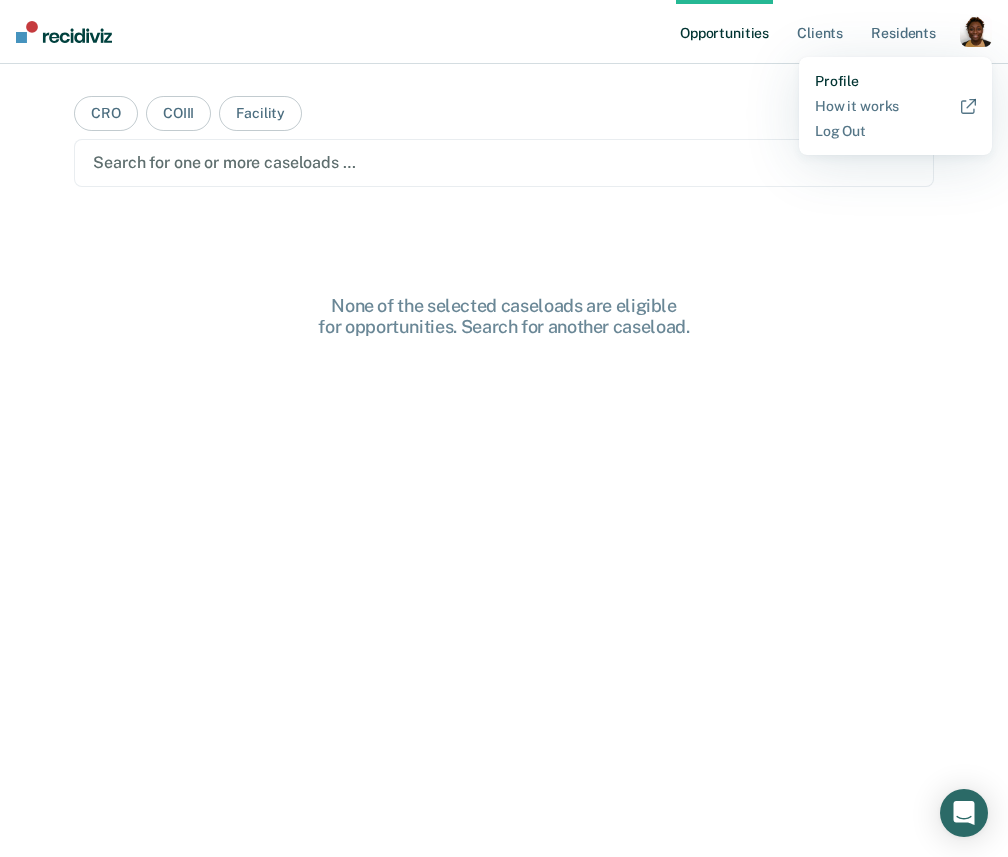 click on "Profile" at bounding box center (895, 81) 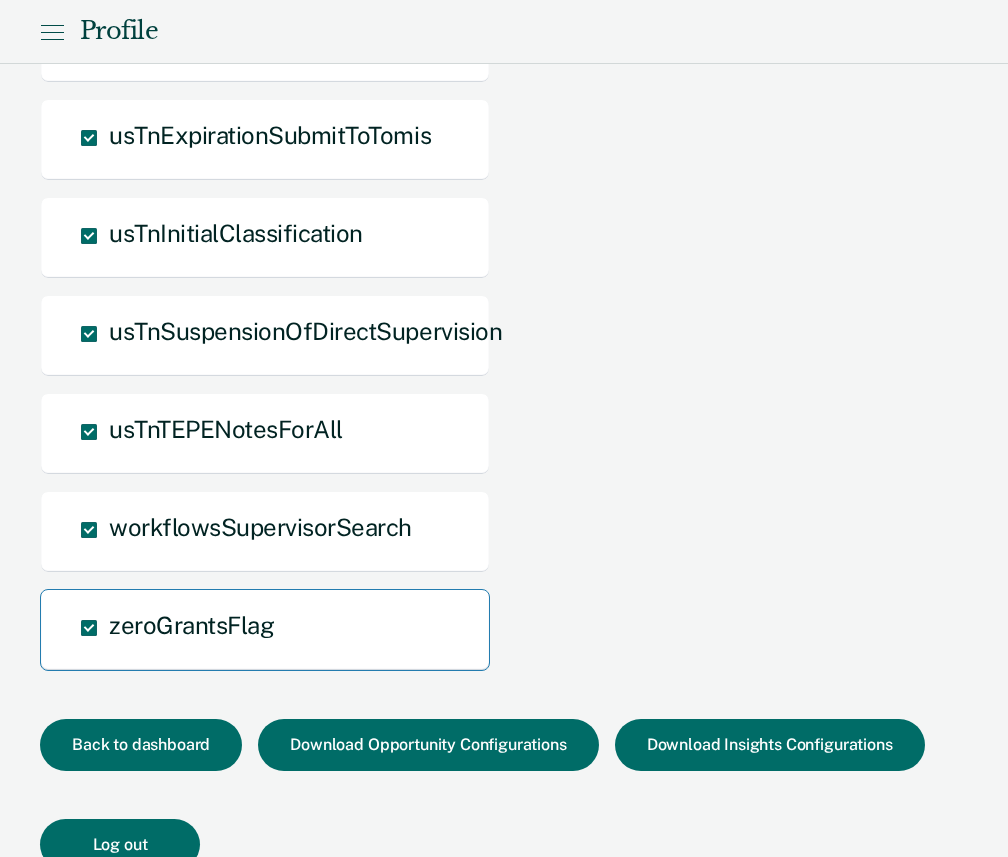 scroll, scrollTop: 4678, scrollLeft: 0, axis: vertical 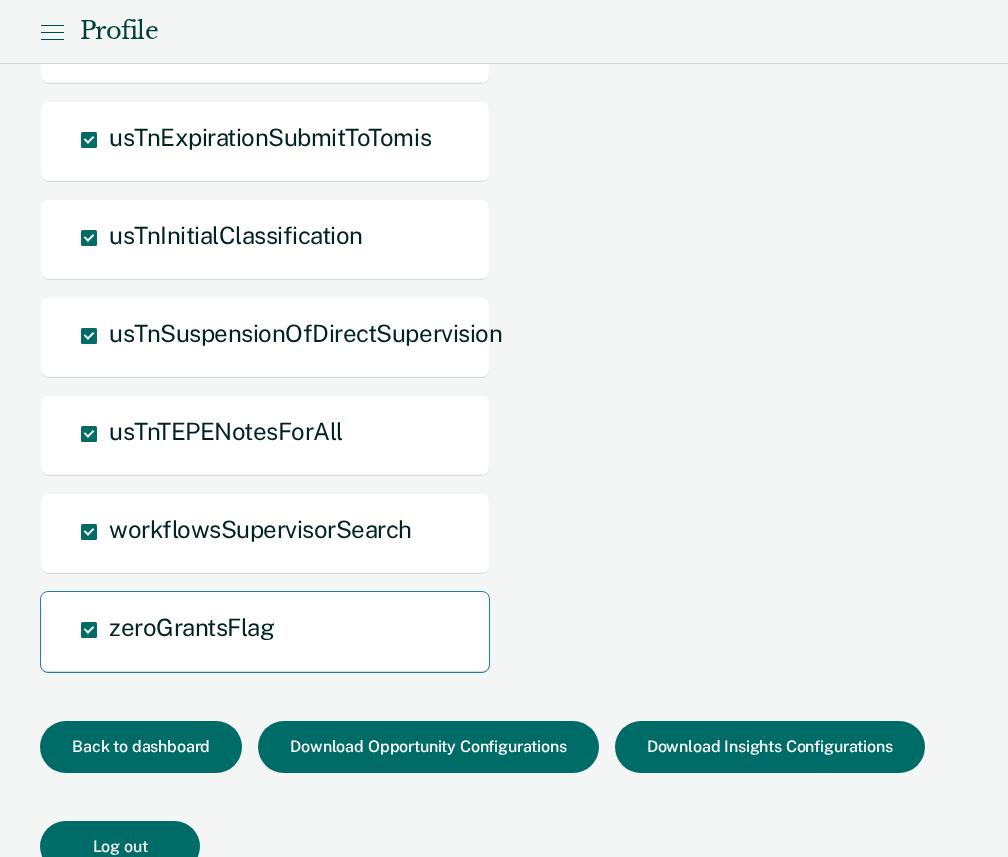 click at bounding box center [89, 630] 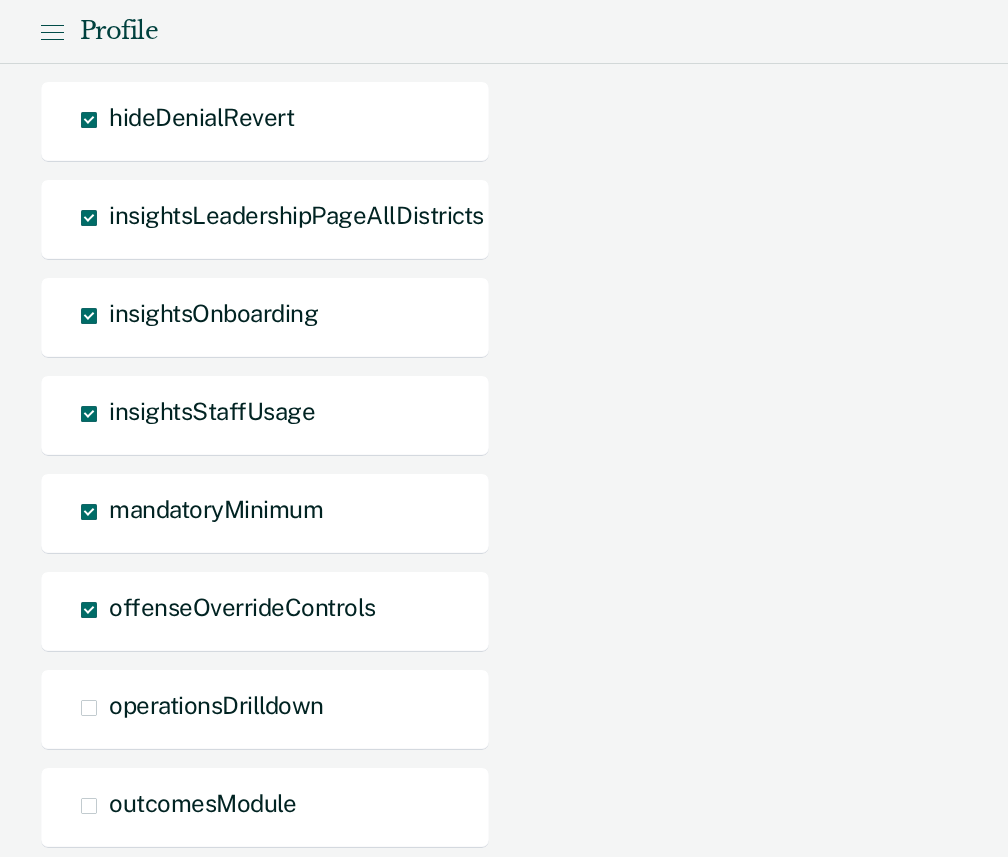 scroll, scrollTop: 2004, scrollLeft: 0, axis: vertical 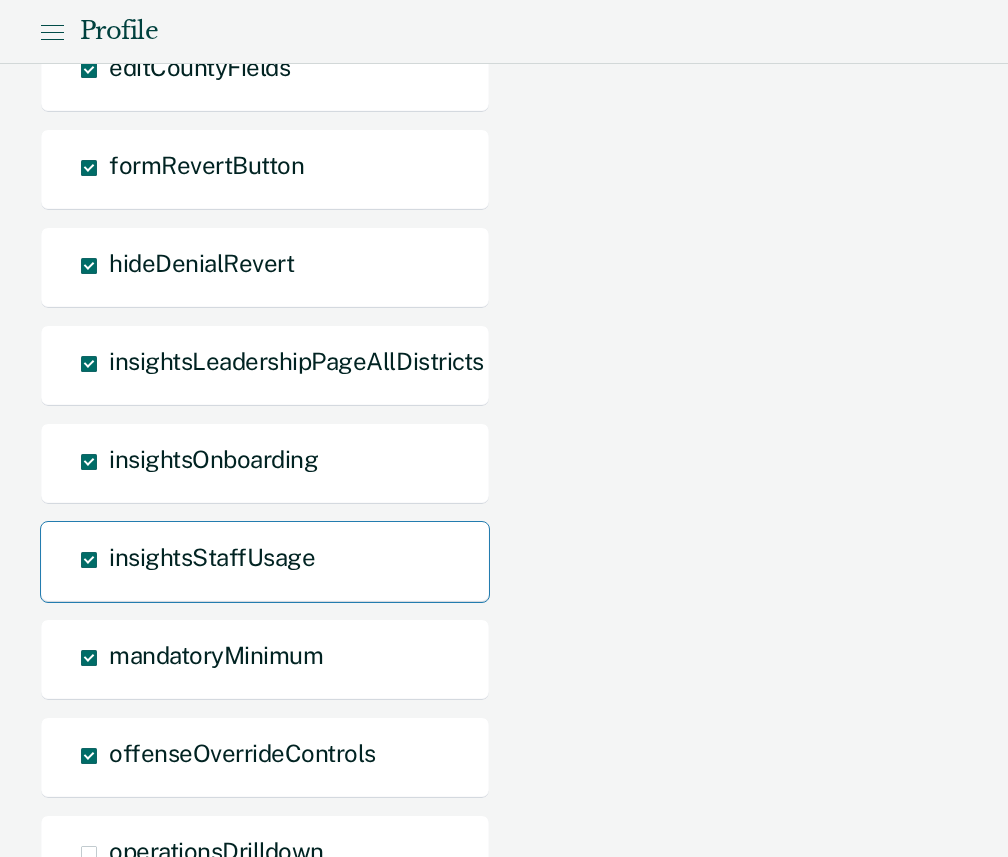 click at bounding box center [89, 560] 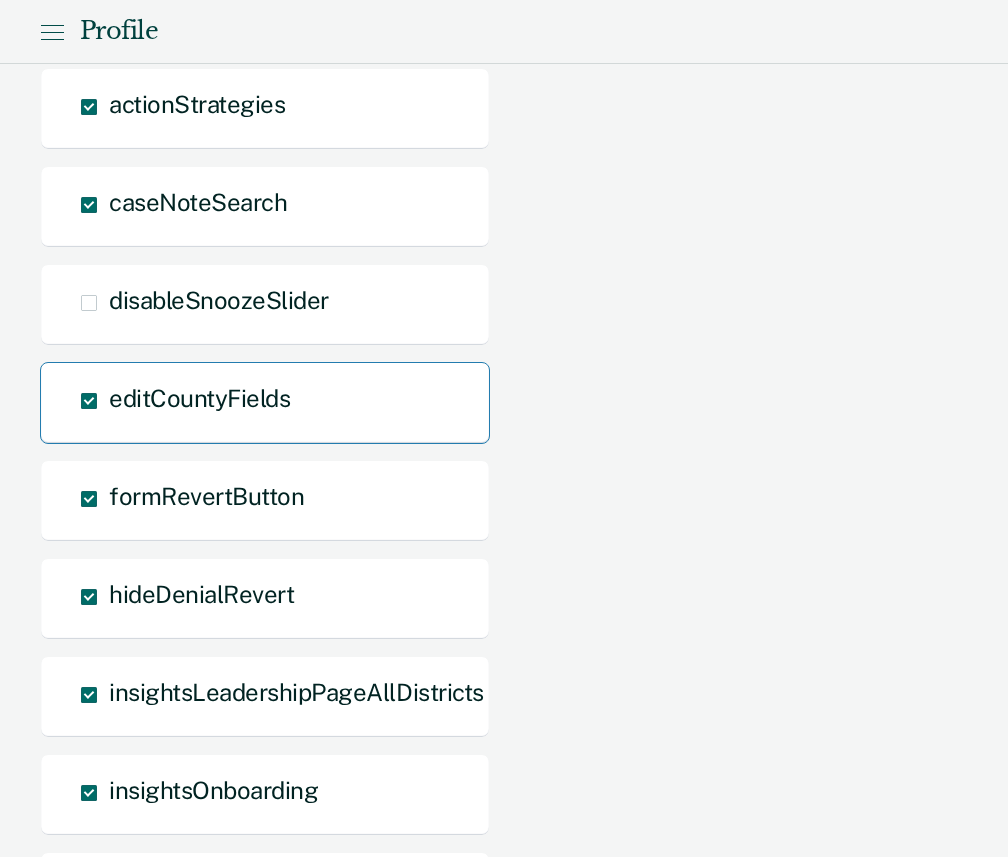 scroll, scrollTop: 1587, scrollLeft: 0, axis: vertical 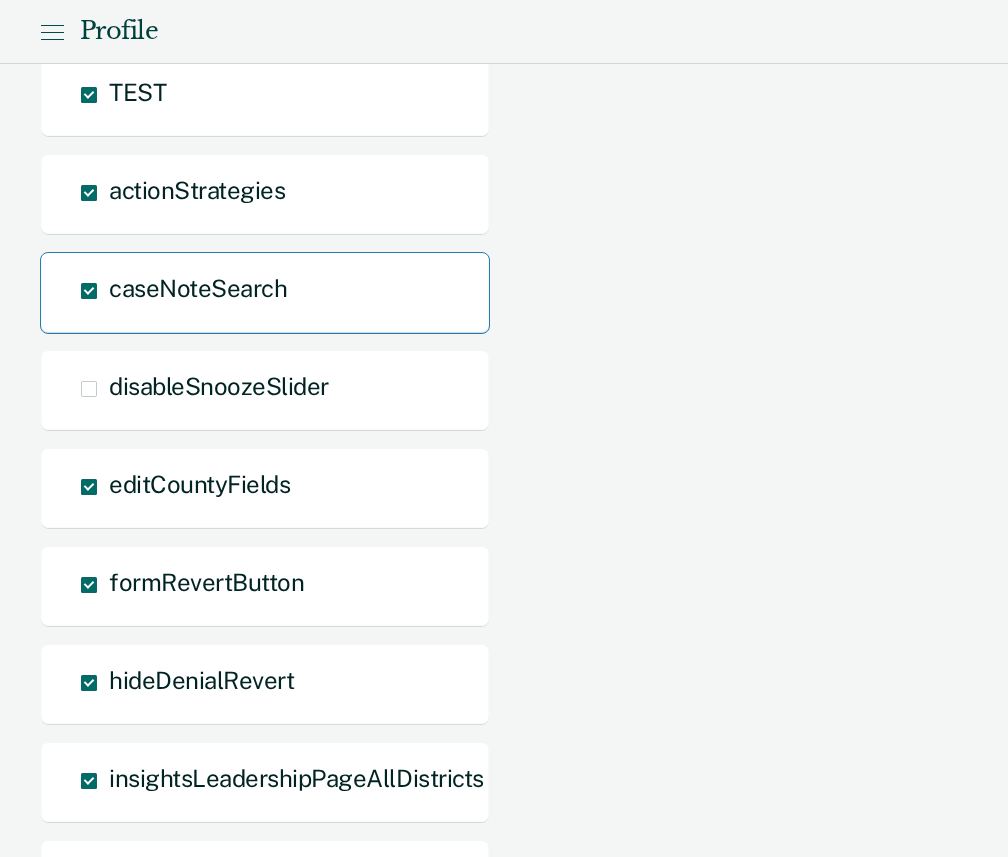 click at bounding box center [89, 291] 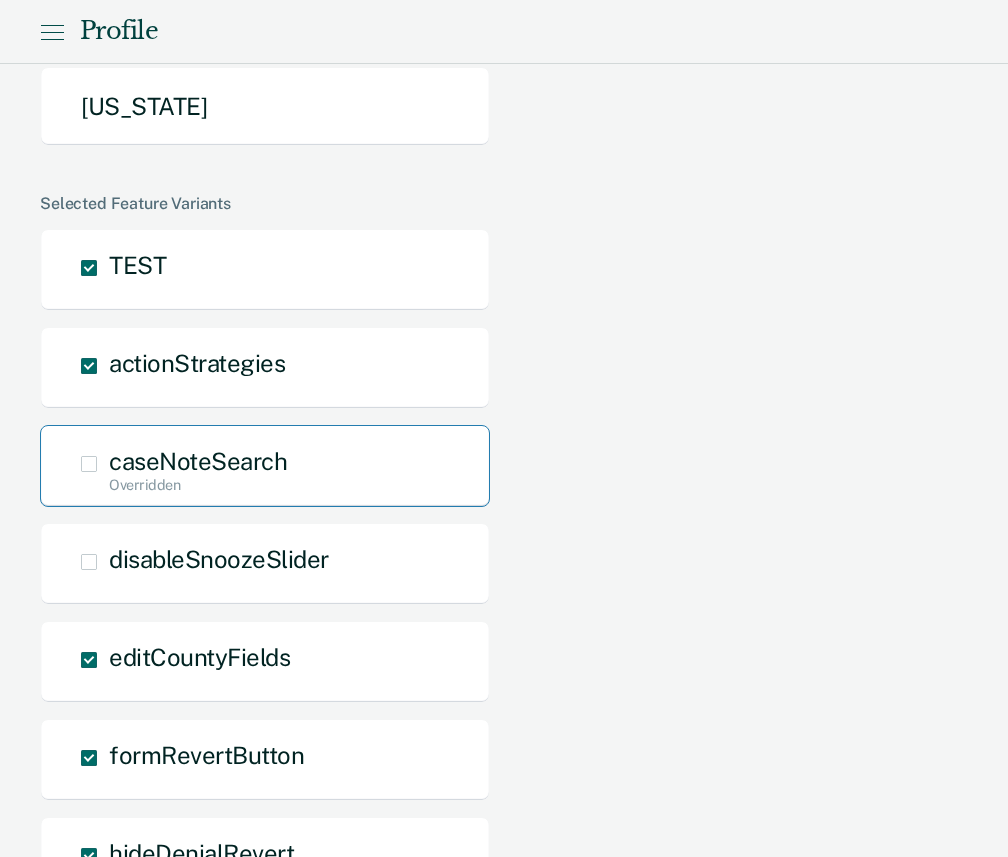 scroll, scrollTop: 1005, scrollLeft: 0, axis: vertical 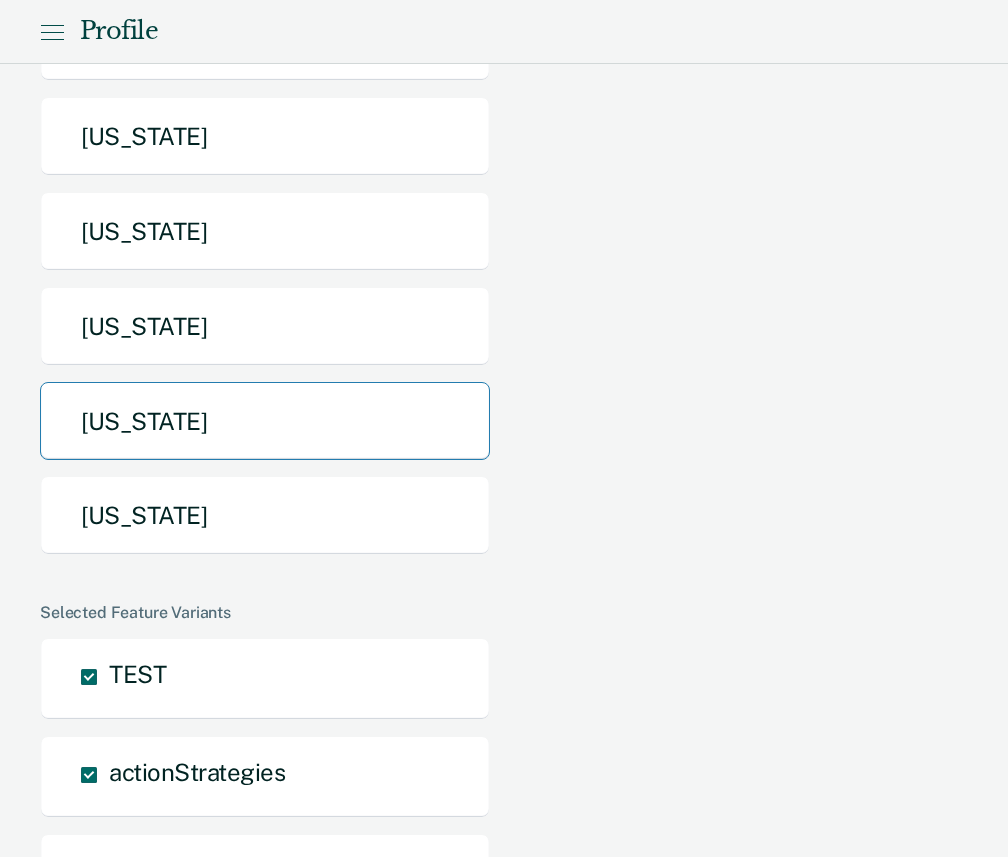 click on "[US_STATE]" at bounding box center (265, 421) 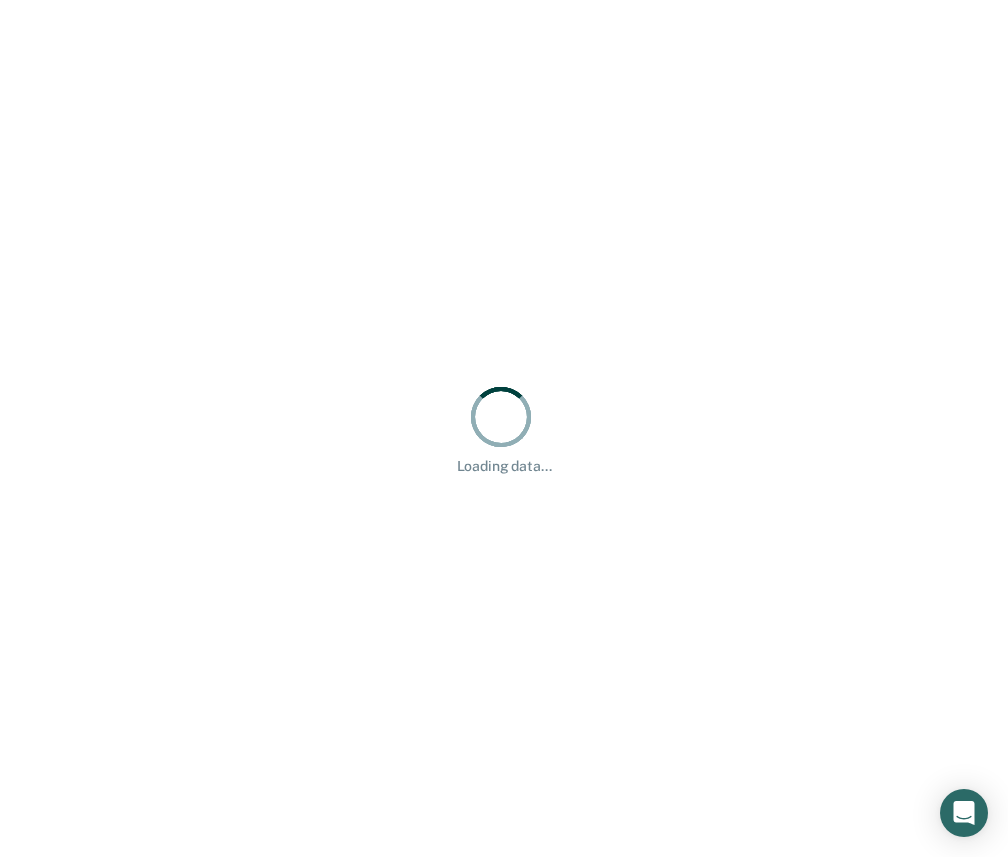 scroll, scrollTop: 0, scrollLeft: 0, axis: both 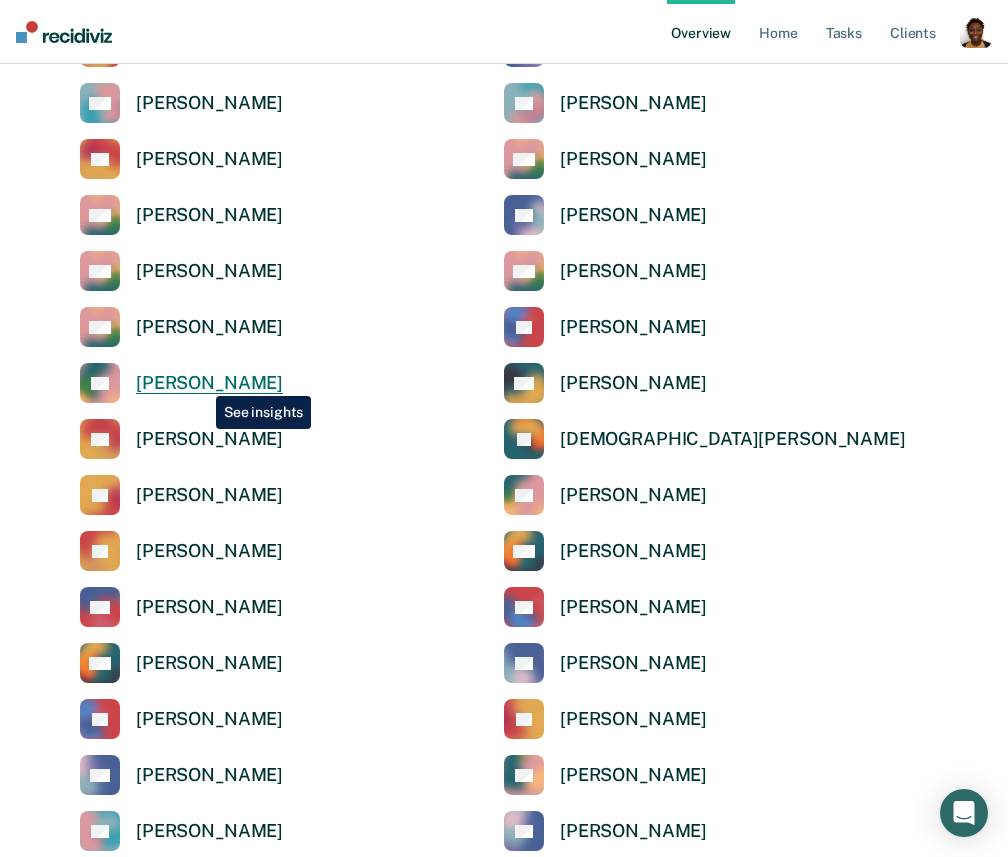 click on "[PERSON_NAME]" at bounding box center [209, 383] 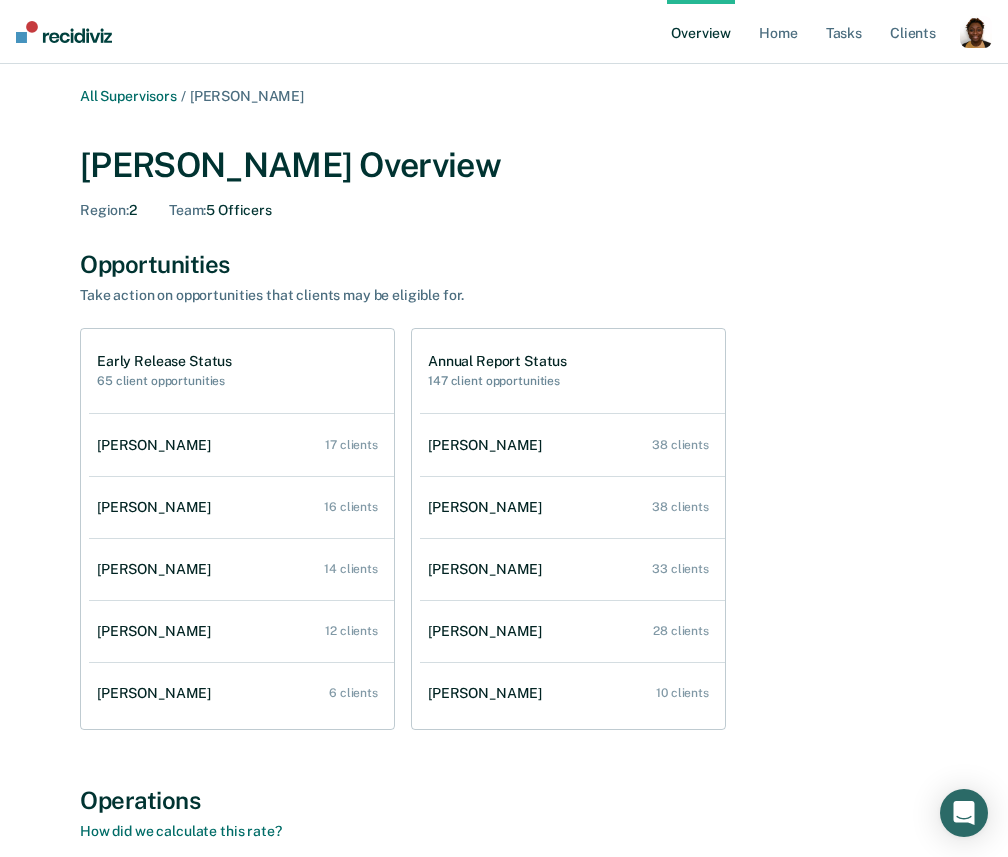 scroll, scrollTop: 63, scrollLeft: 0, axis: vertical 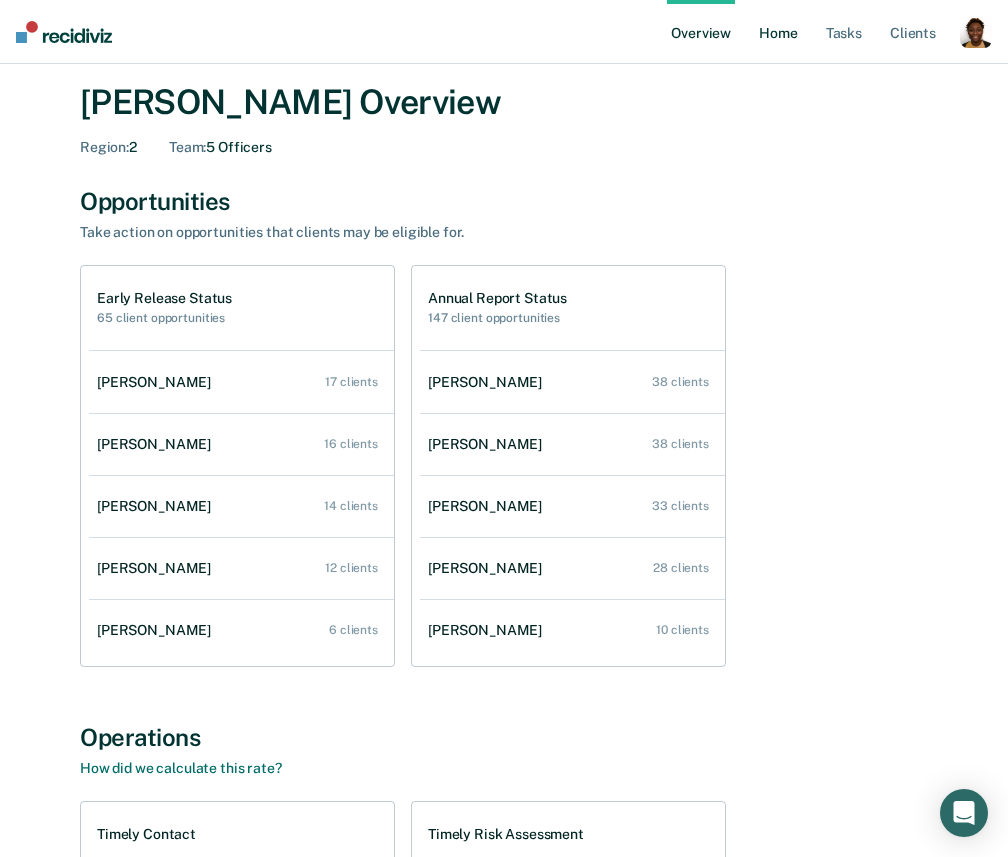 click on "Home" at bounding box center [778, 32] 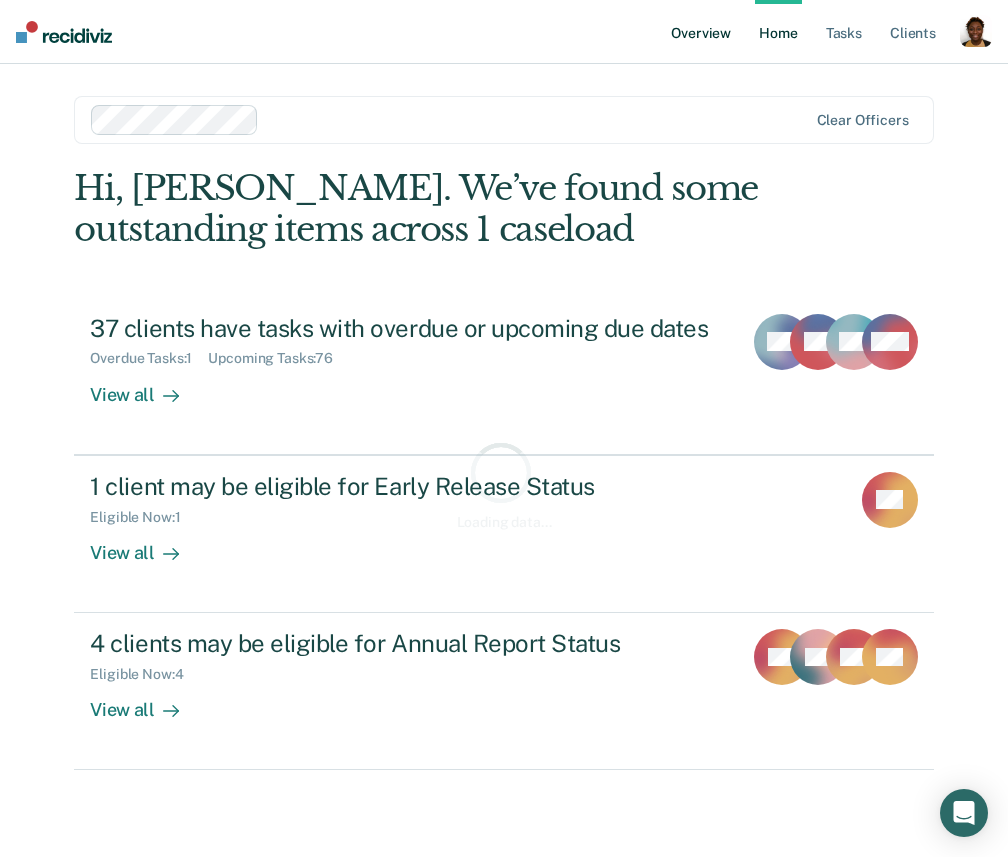 click on "Overview" at bounding box center (701, 32) 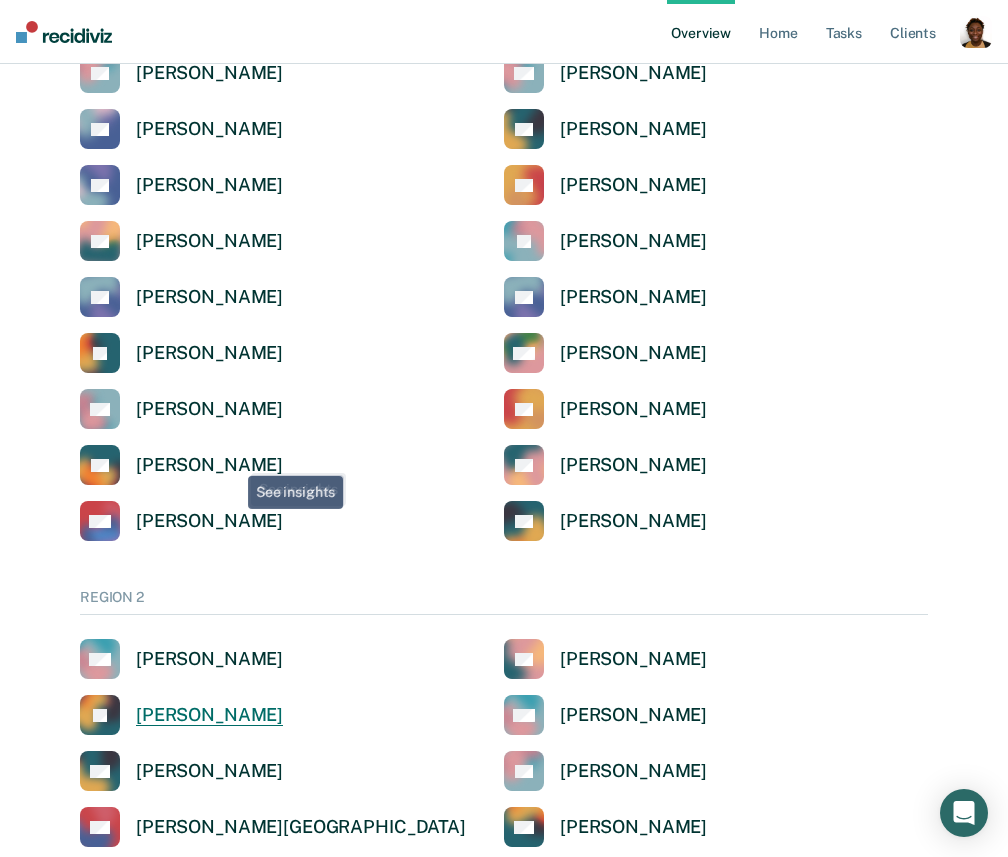 scroll, scrollTop: 1098, scrollLeft: 0, axis: vertical 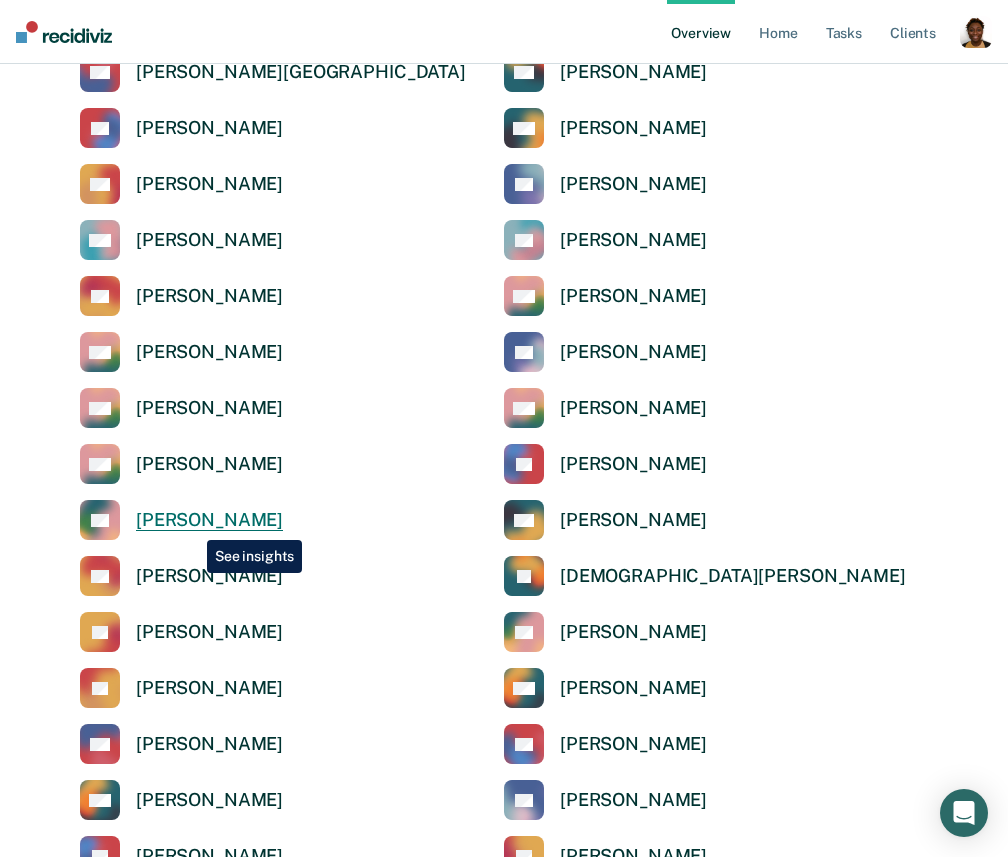 click on "[PERSON_NAME]" at bounding box center (209, 520) 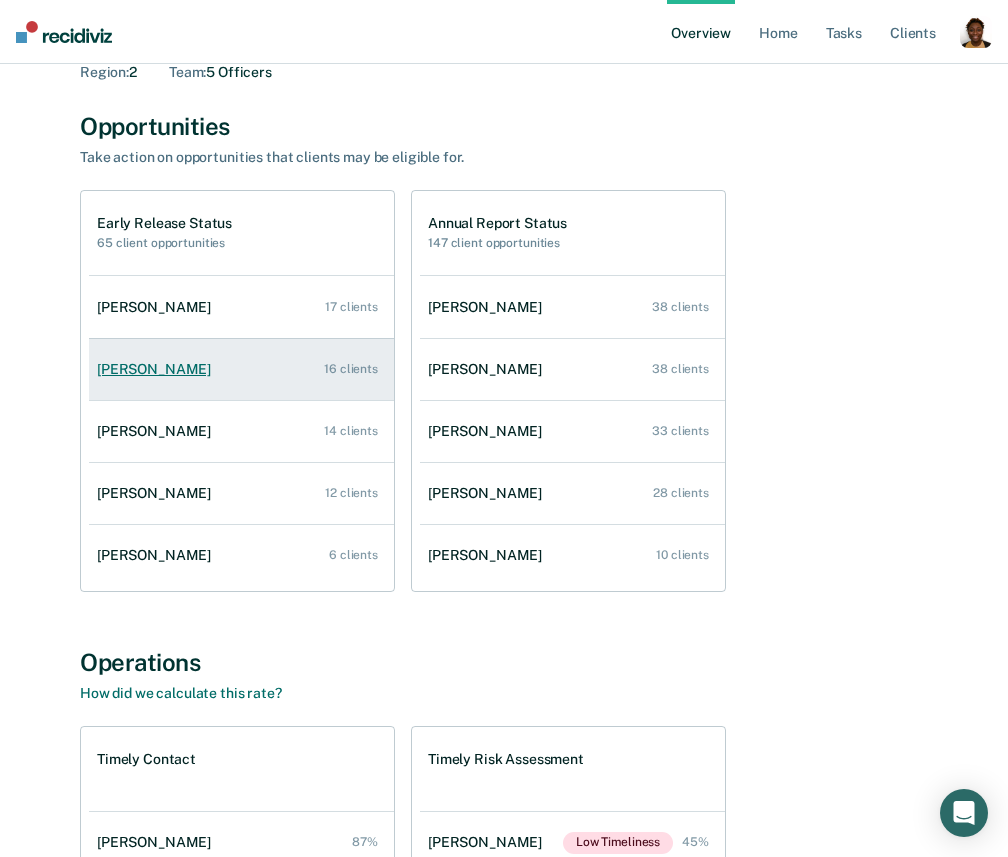 scroll, scrollTop: 248, scrollLeft: 0, axis: vertical 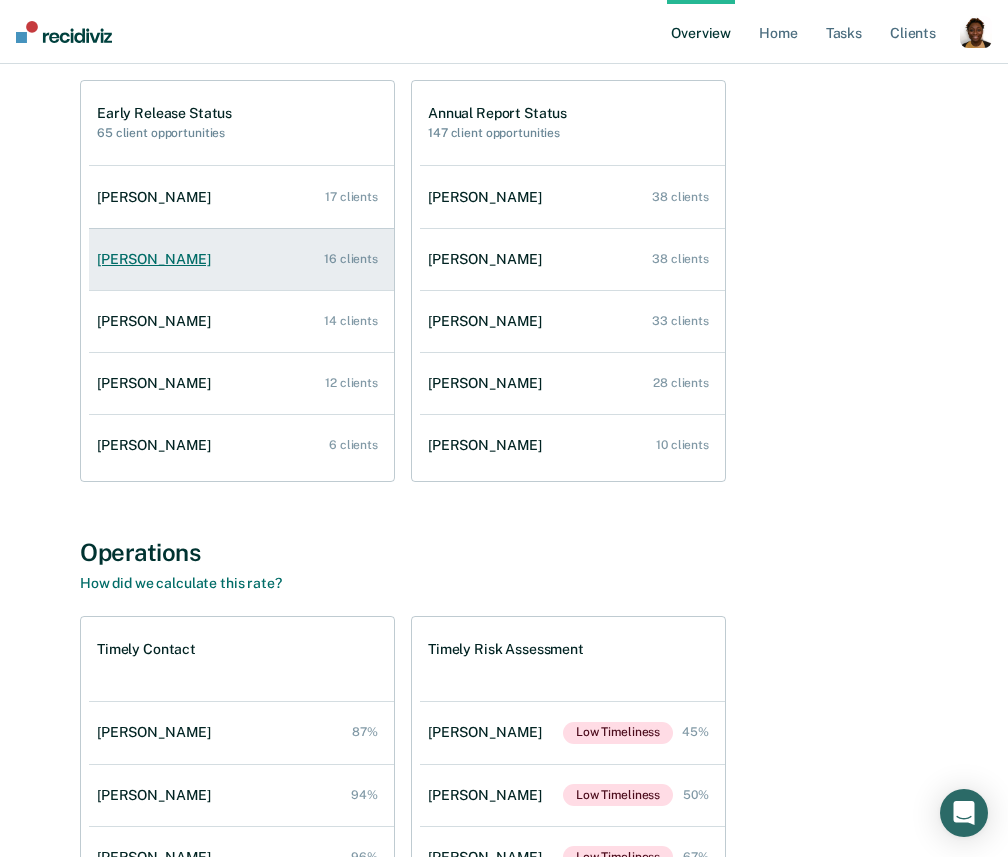click on "[PERSON_NAME]" at bounding box center [158, 259] 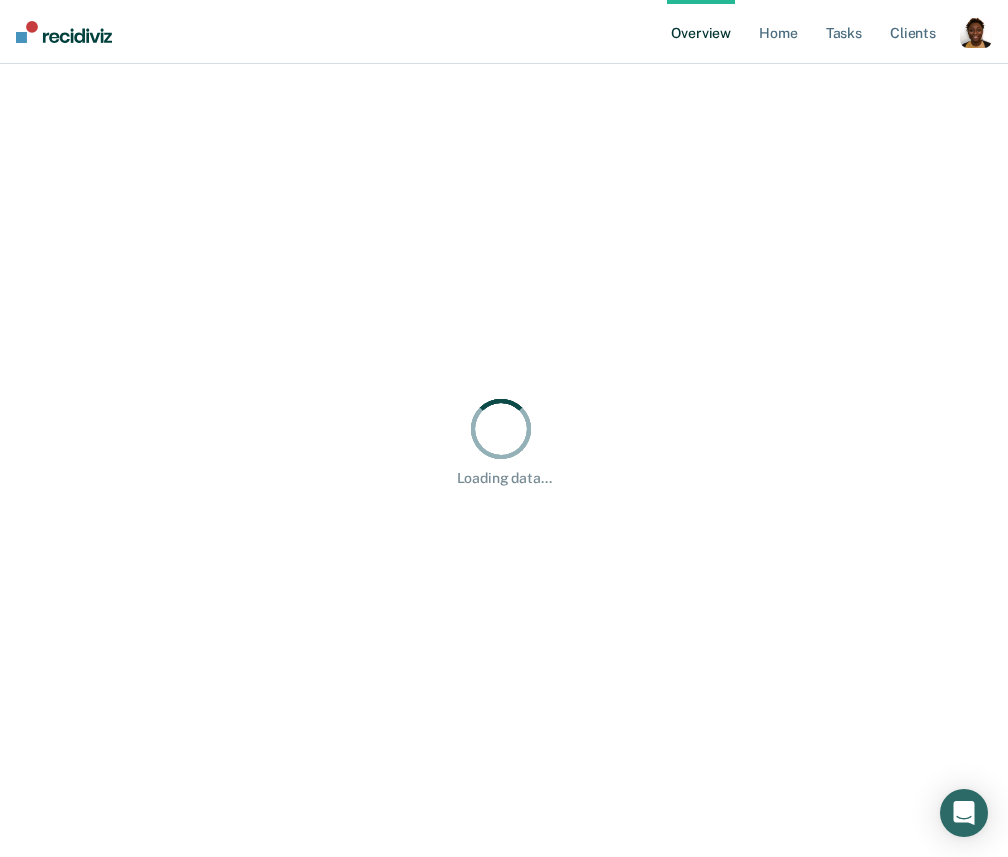 scroll, scrollTop: 0, scrollLeft: 0, axis: both 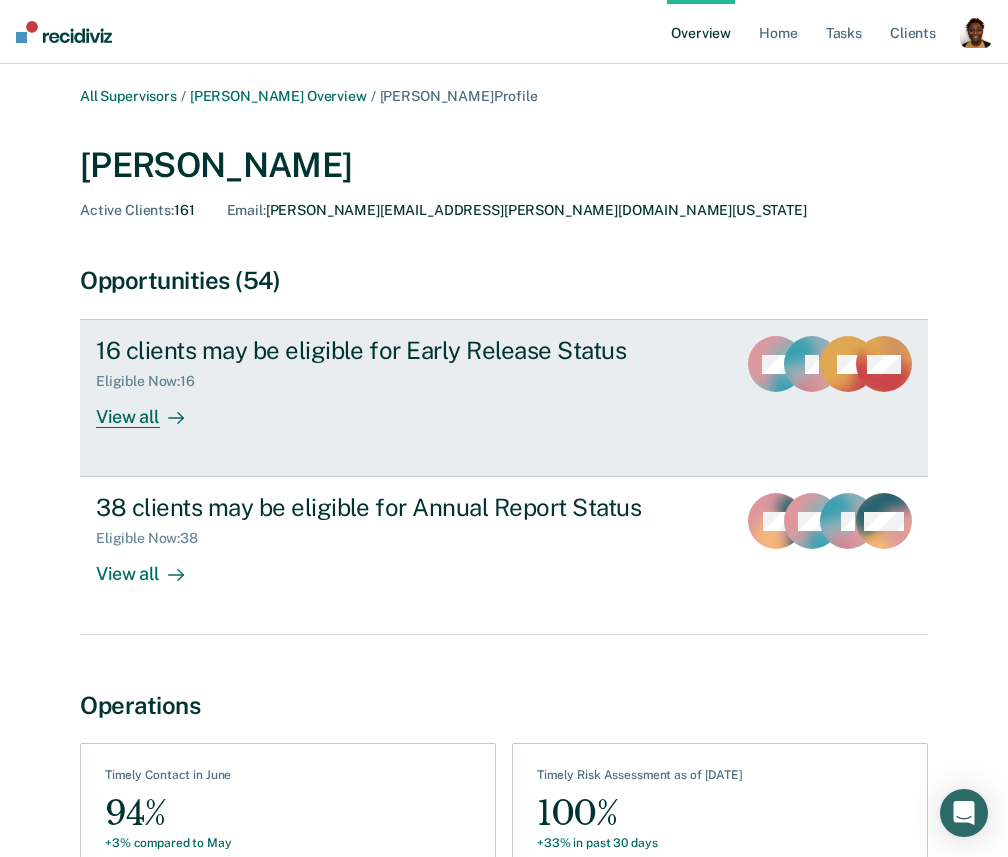 click on "View all" at bounding box center (152, 409) 